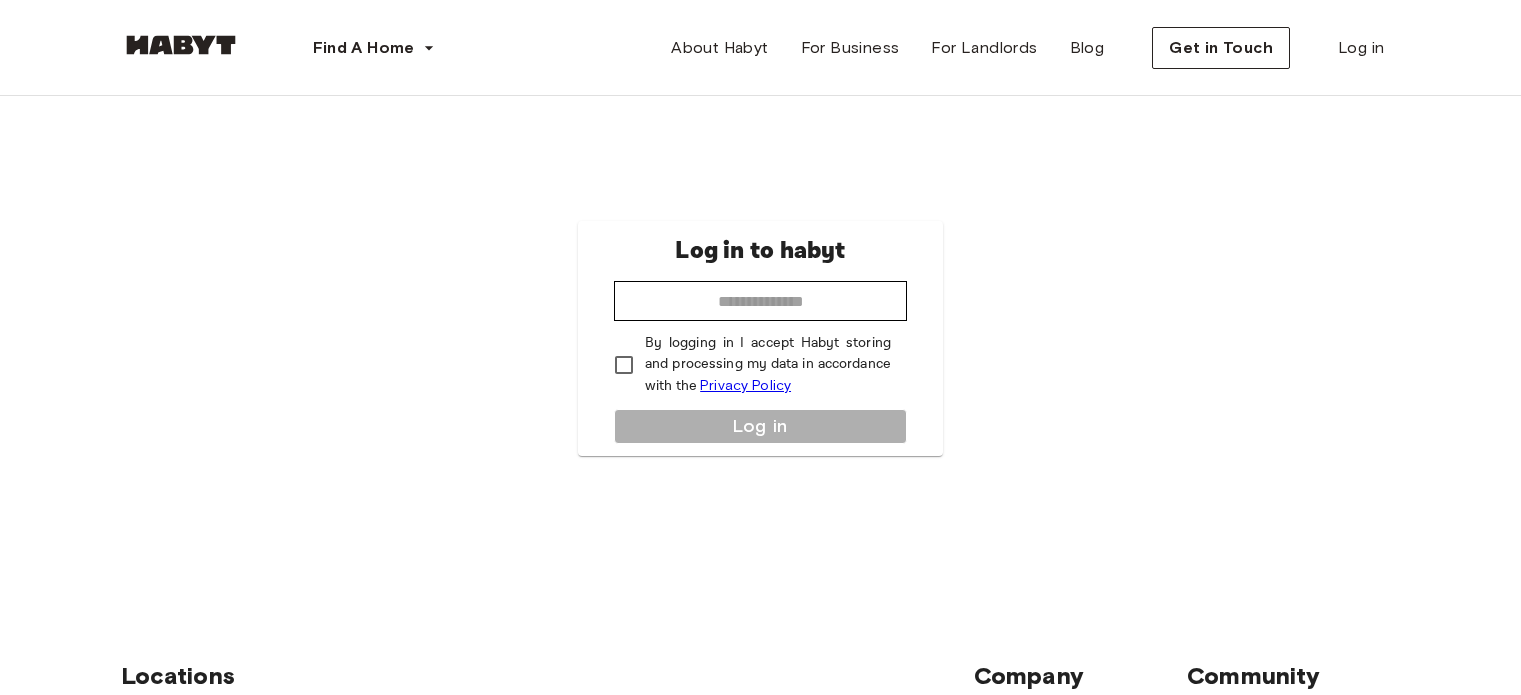 scroll, scrollTop: 0, scrollLeft: 0, axis: both 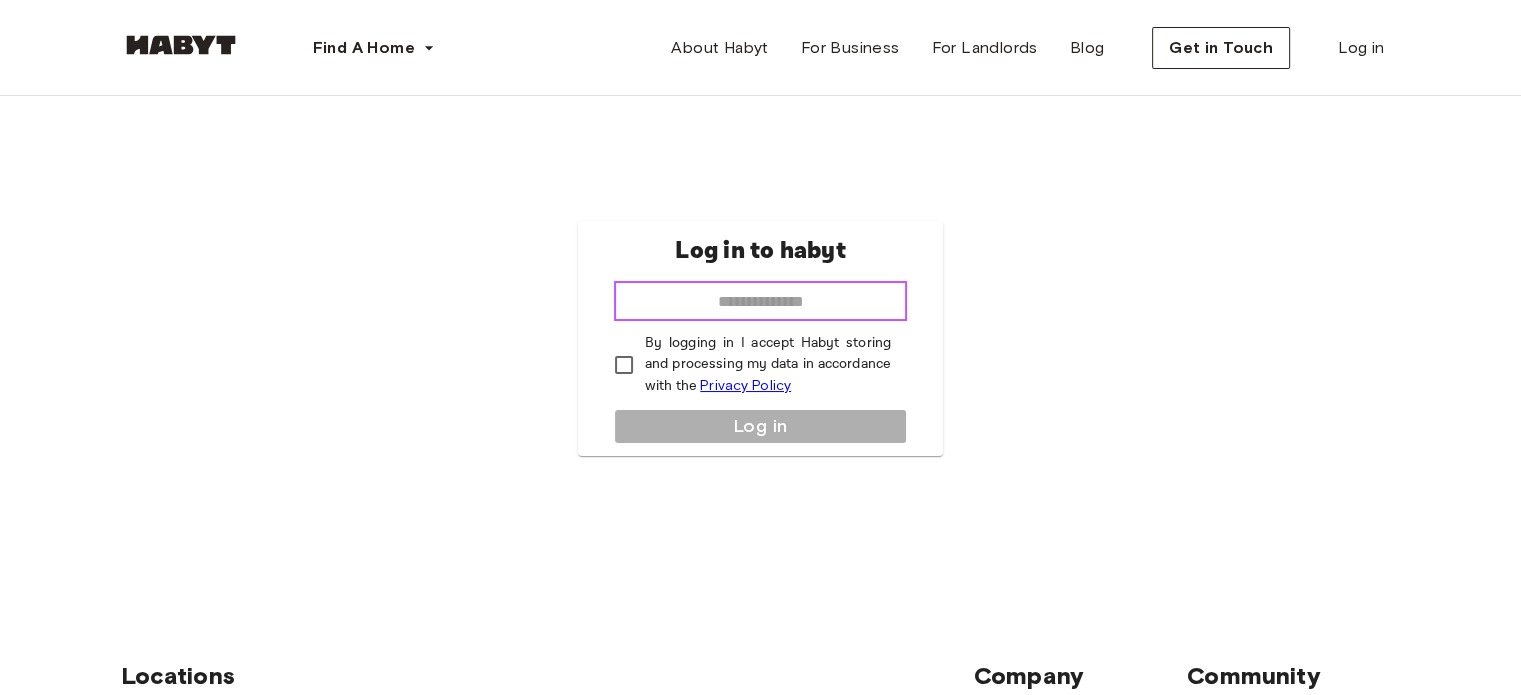 click at bounding box center [760, 301] 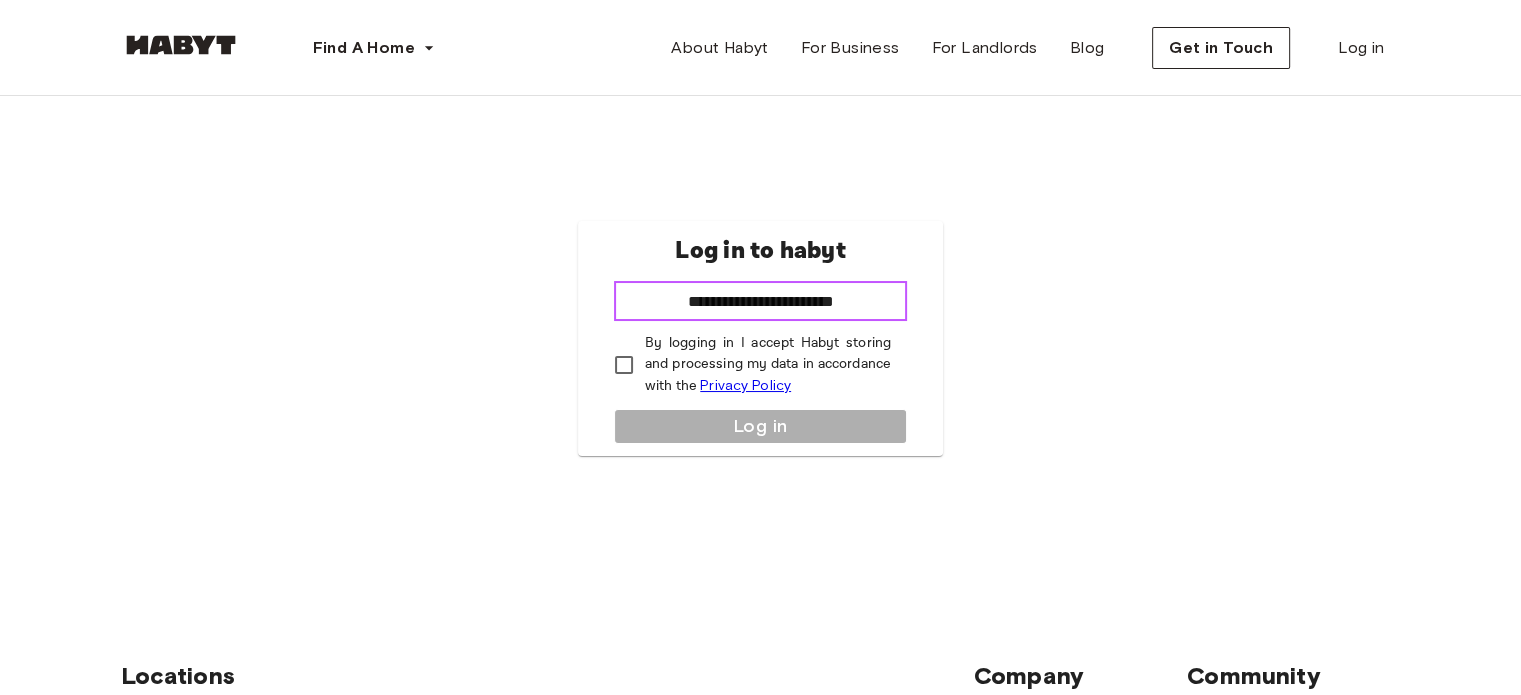 type on "**********" 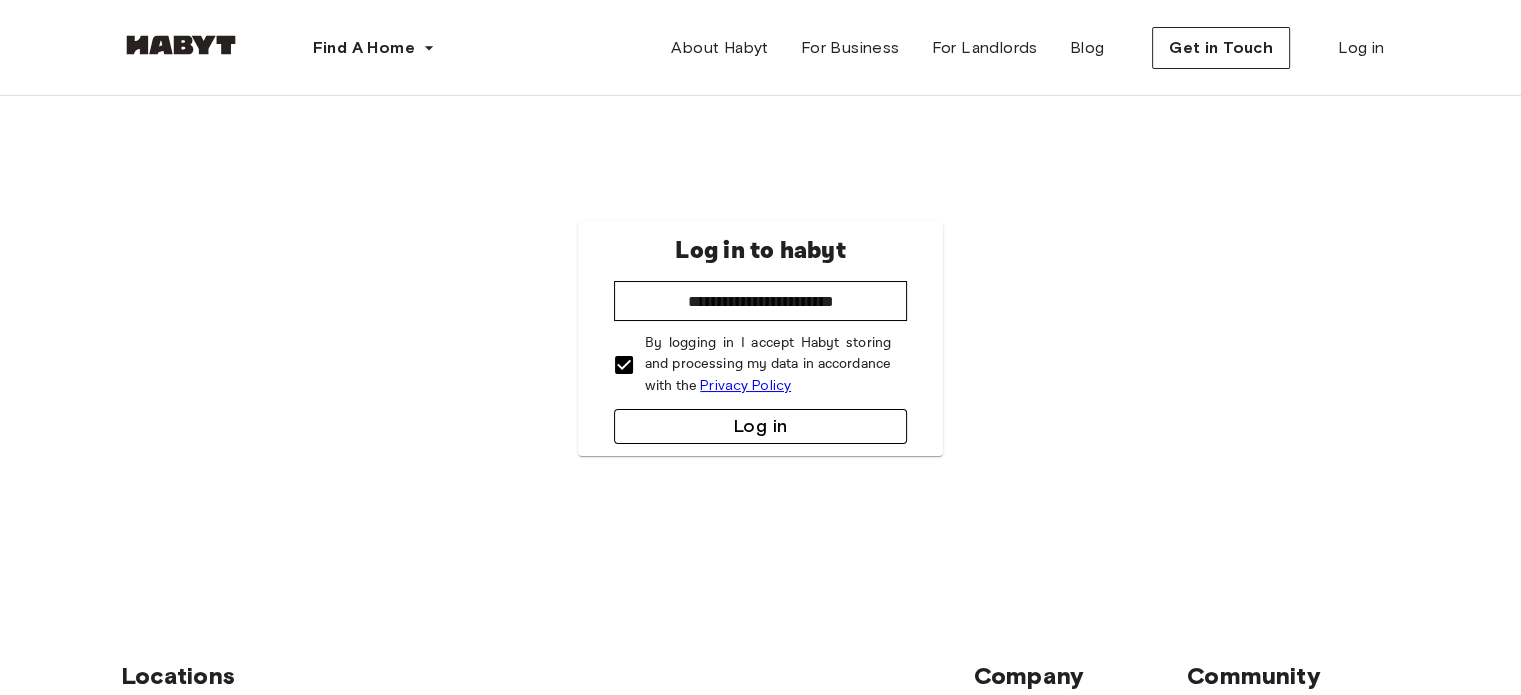 click on "Log in" at bounding box center [760, 426] 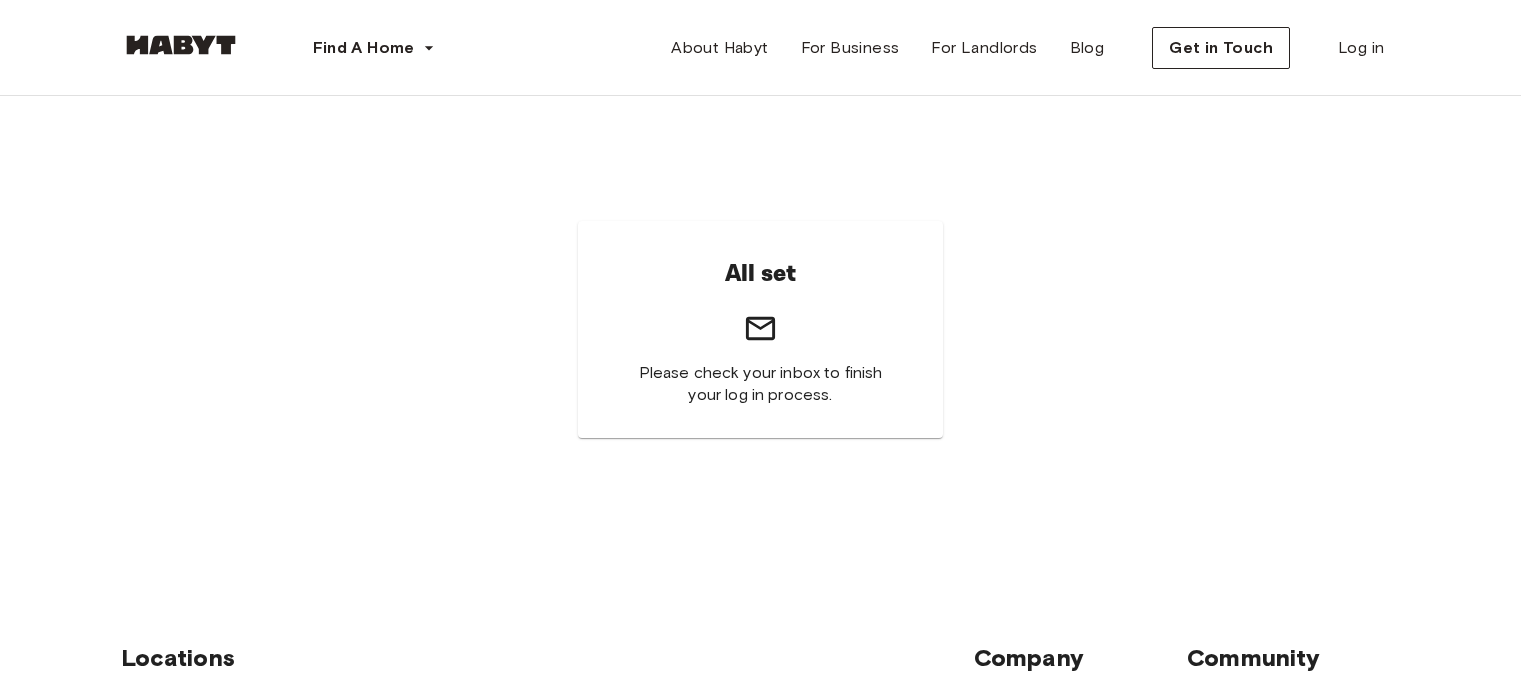scroll, scrollTop: 0, scrollLeft: 0, axis: both 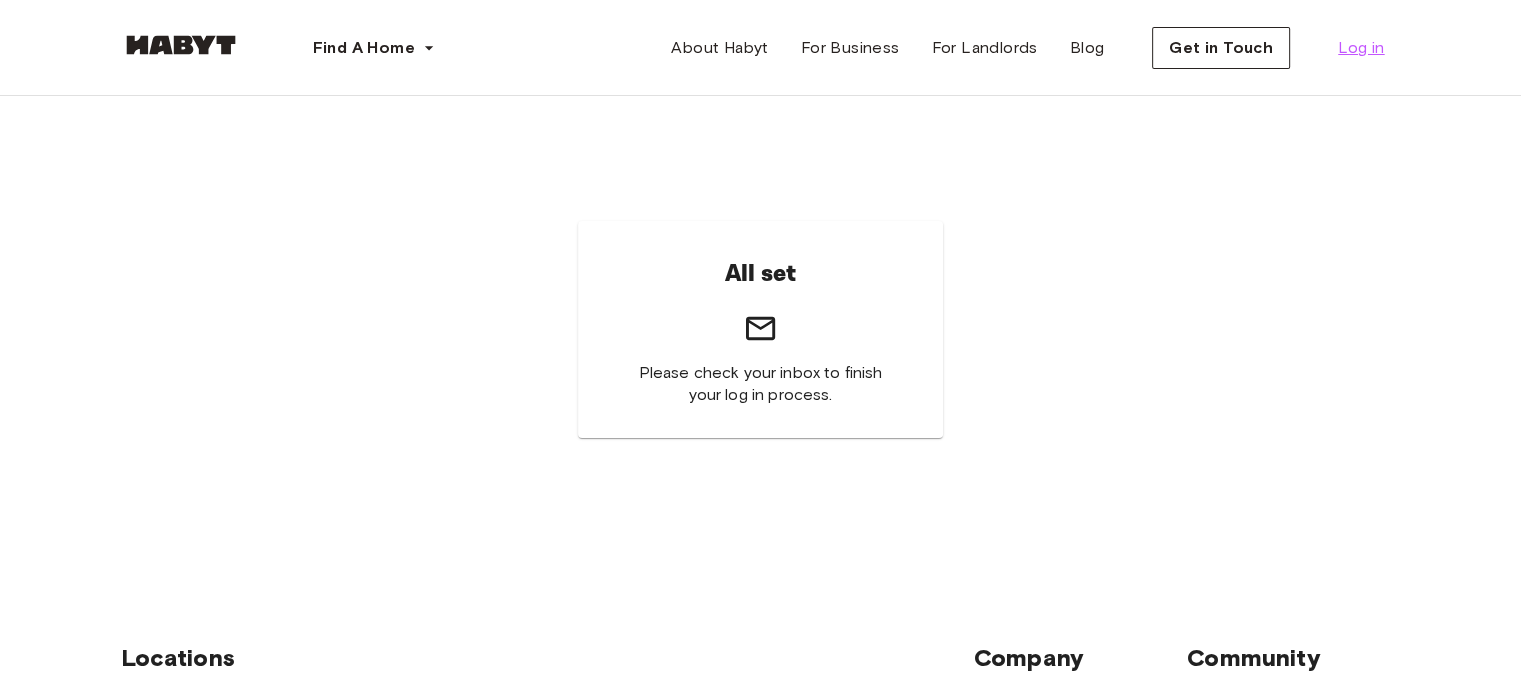 click on "Log in" at bounding box center (1361, 48) 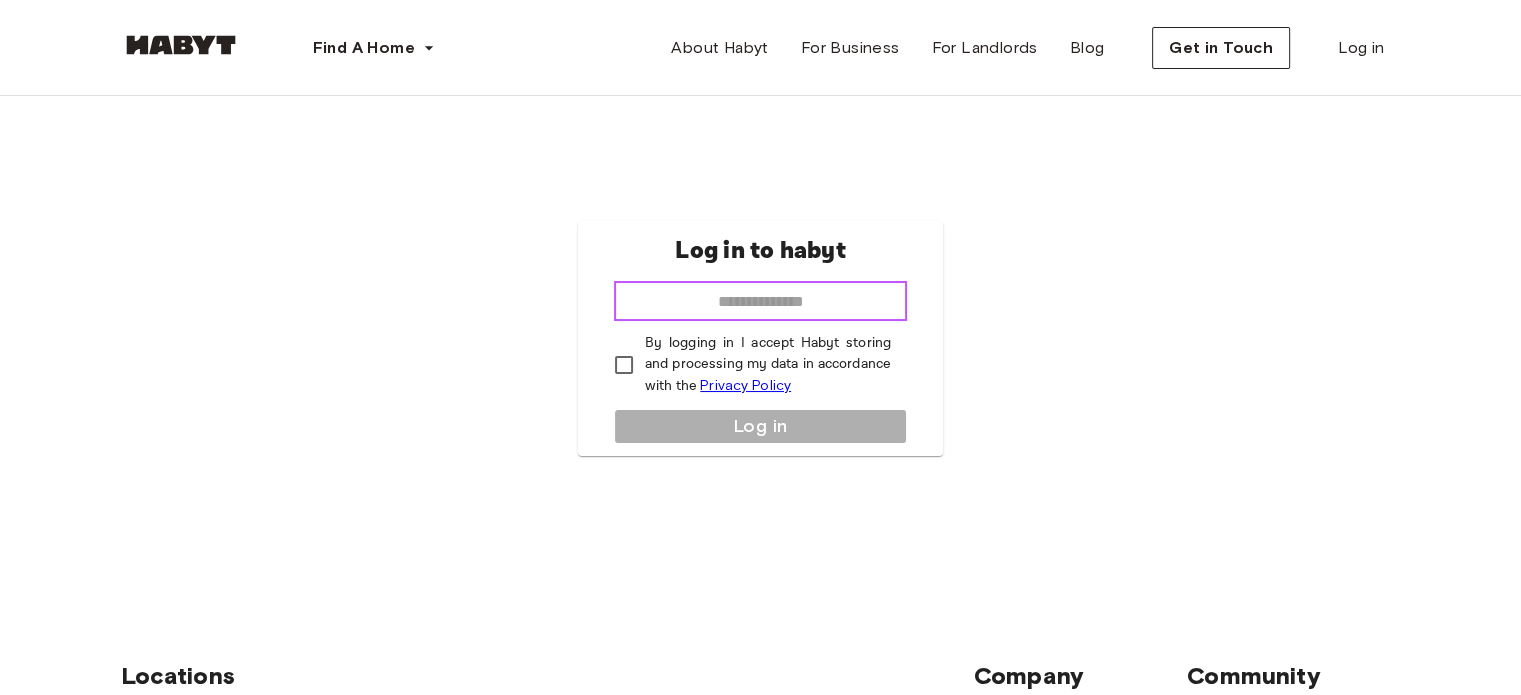 click at bounding box center (760, 301) 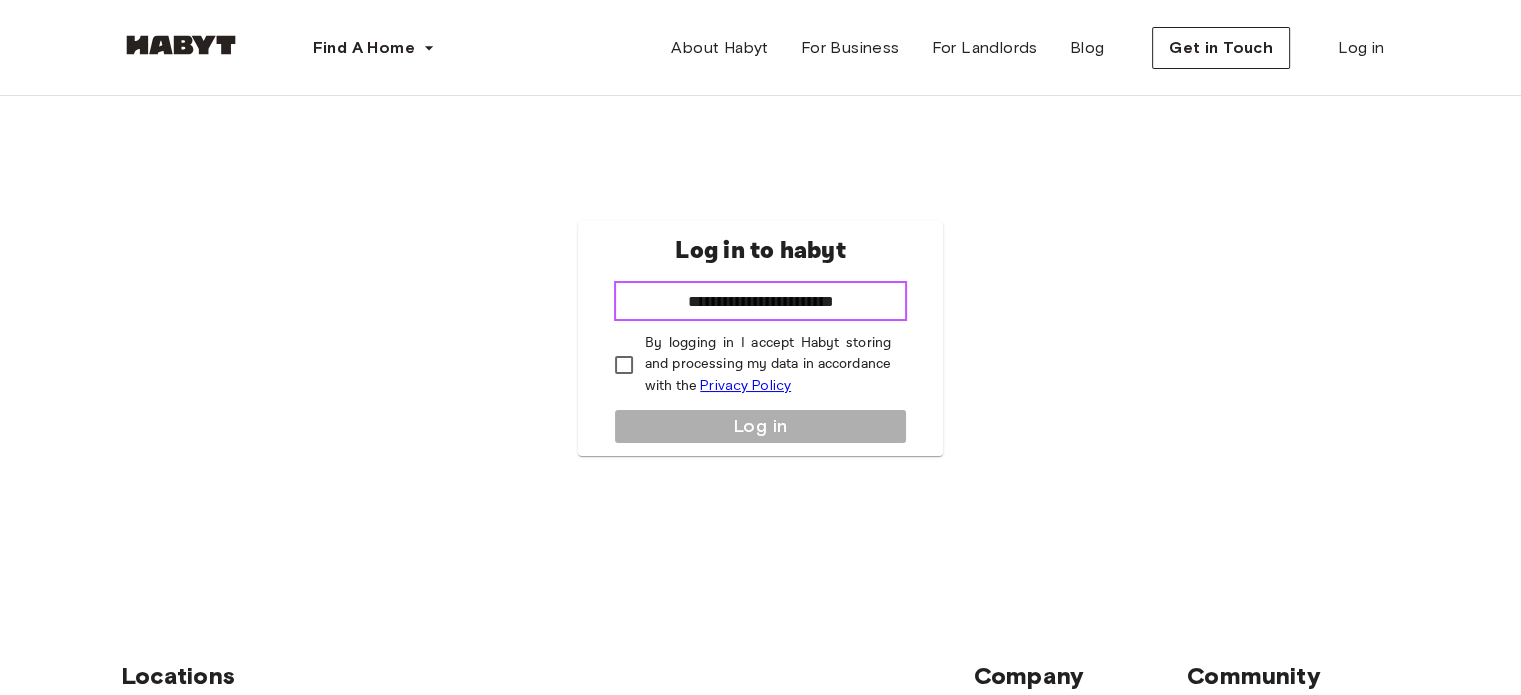 type on "**********" 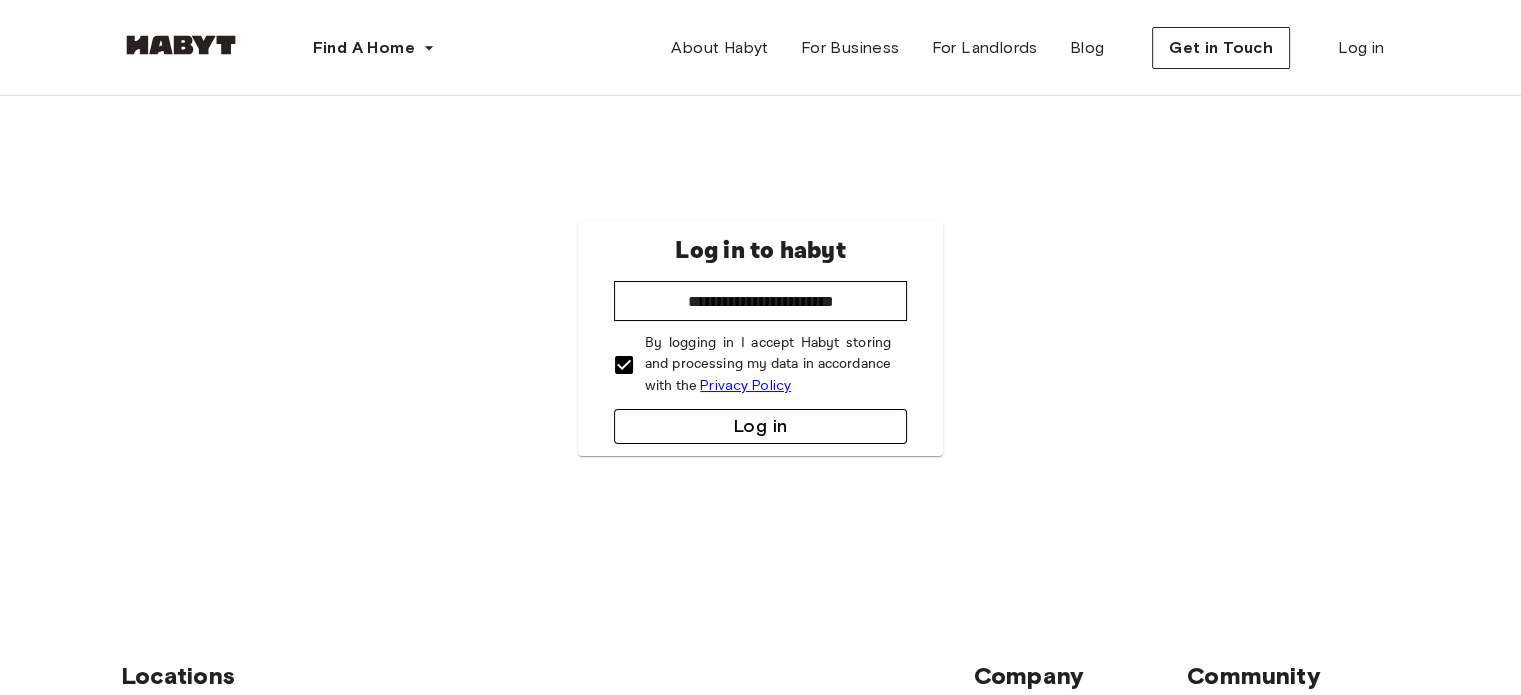 click on "Log in" at bounding box center [760, 426] 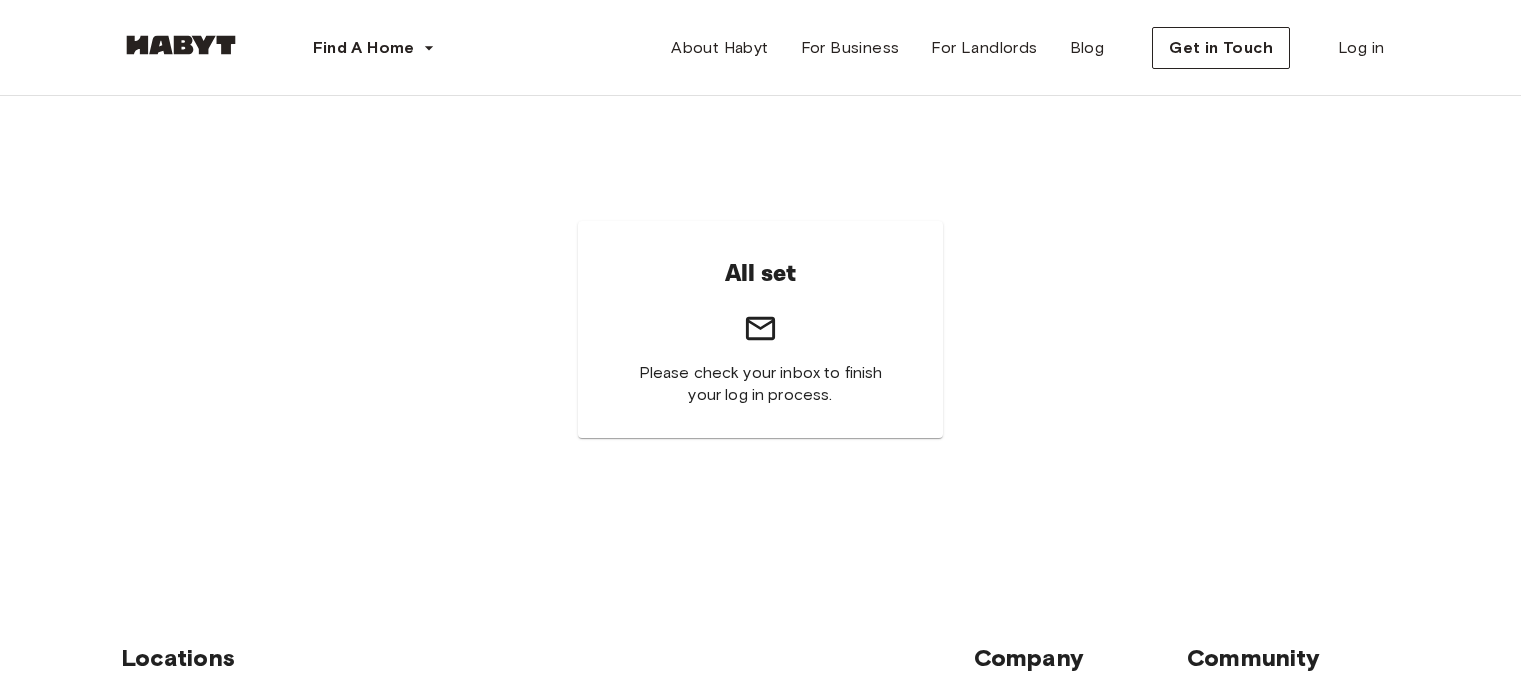 scroll, scrollTop: 0, scrollLeft: 0, axis: both 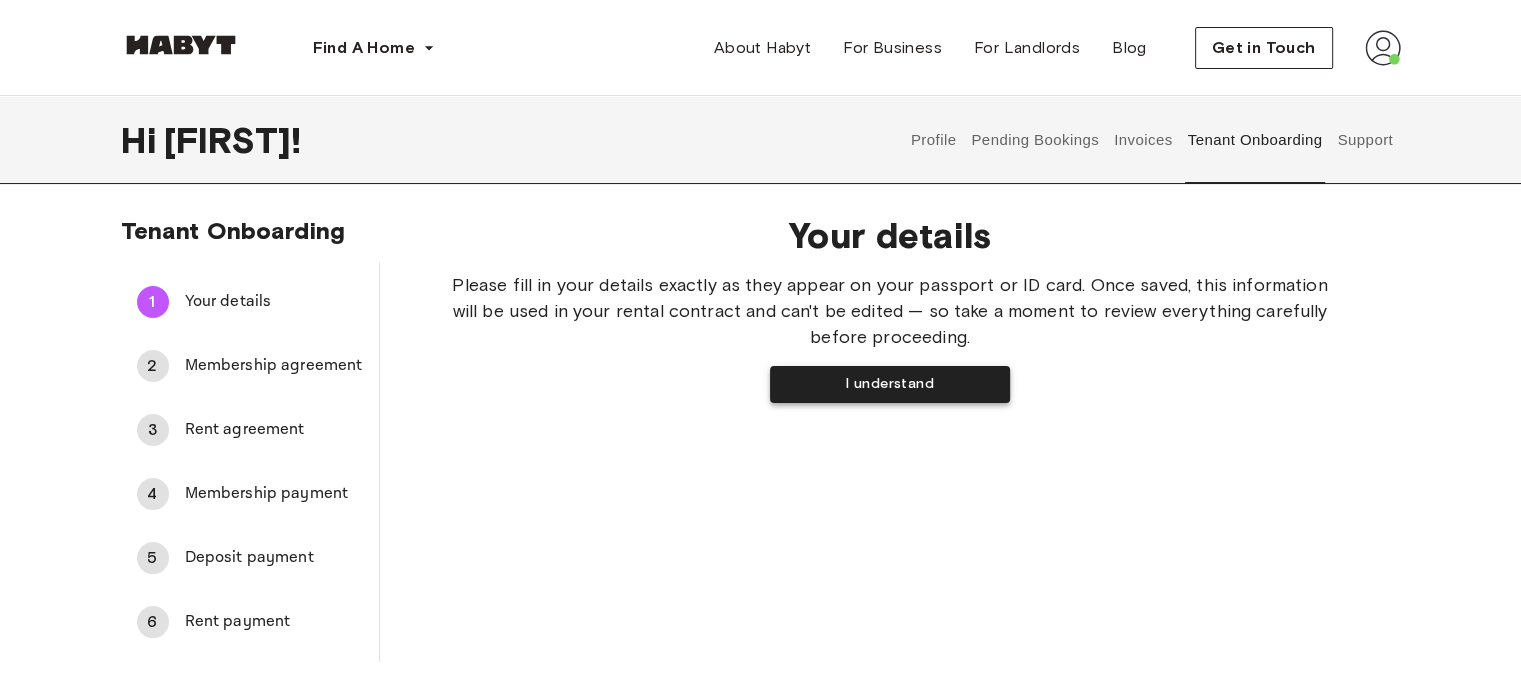 click on "I understand" at bounding box center [890, 384] 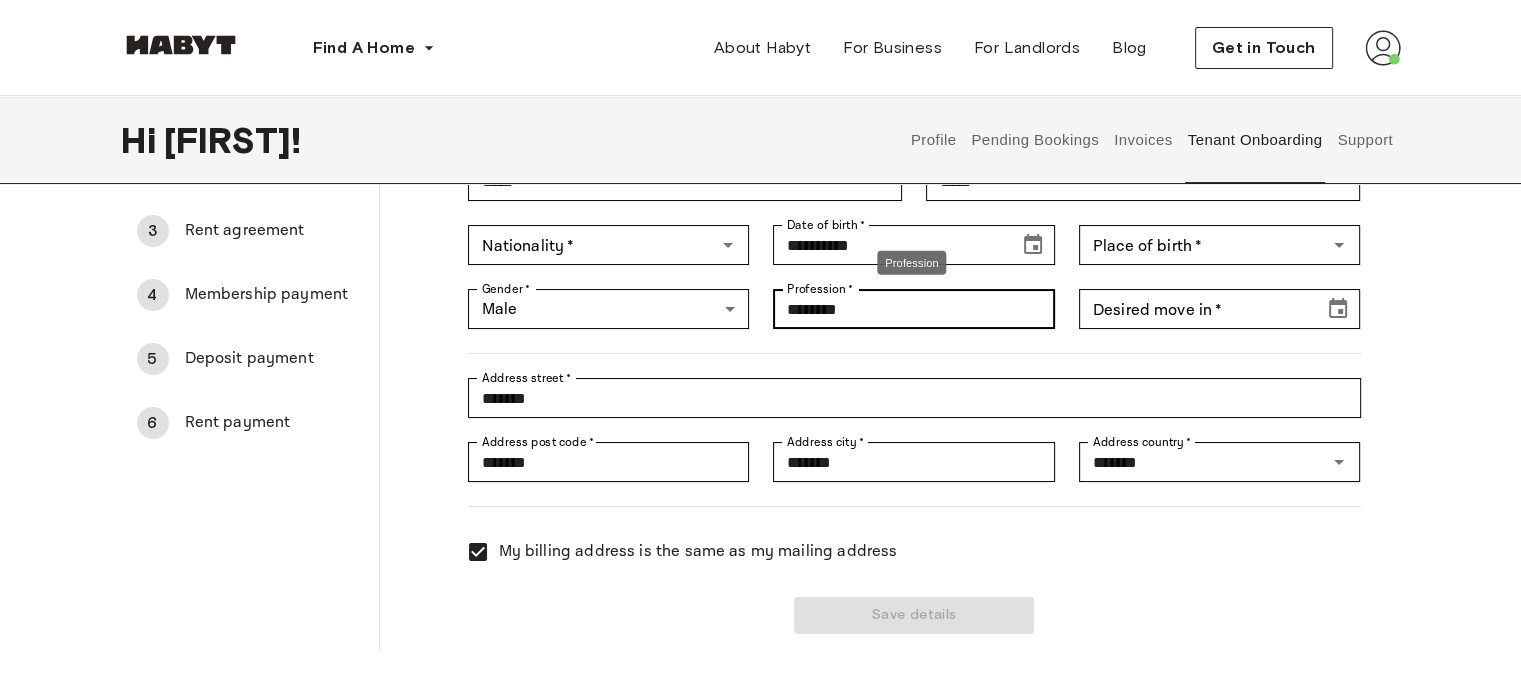scroll, scrollTop: 200, scrollLeft: 0, axis: vertical 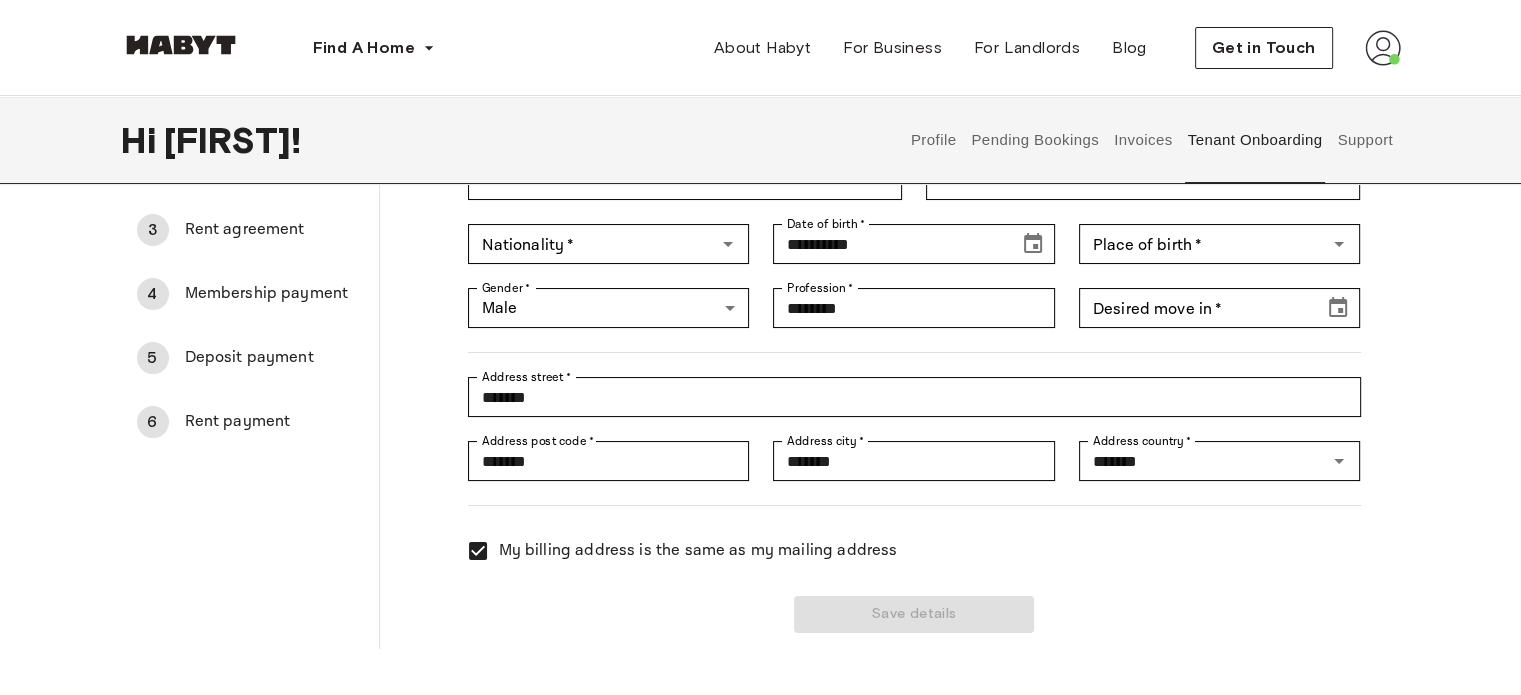 click on "Desired move in   * Desired move in   *" at bounding box center (1208, 296) 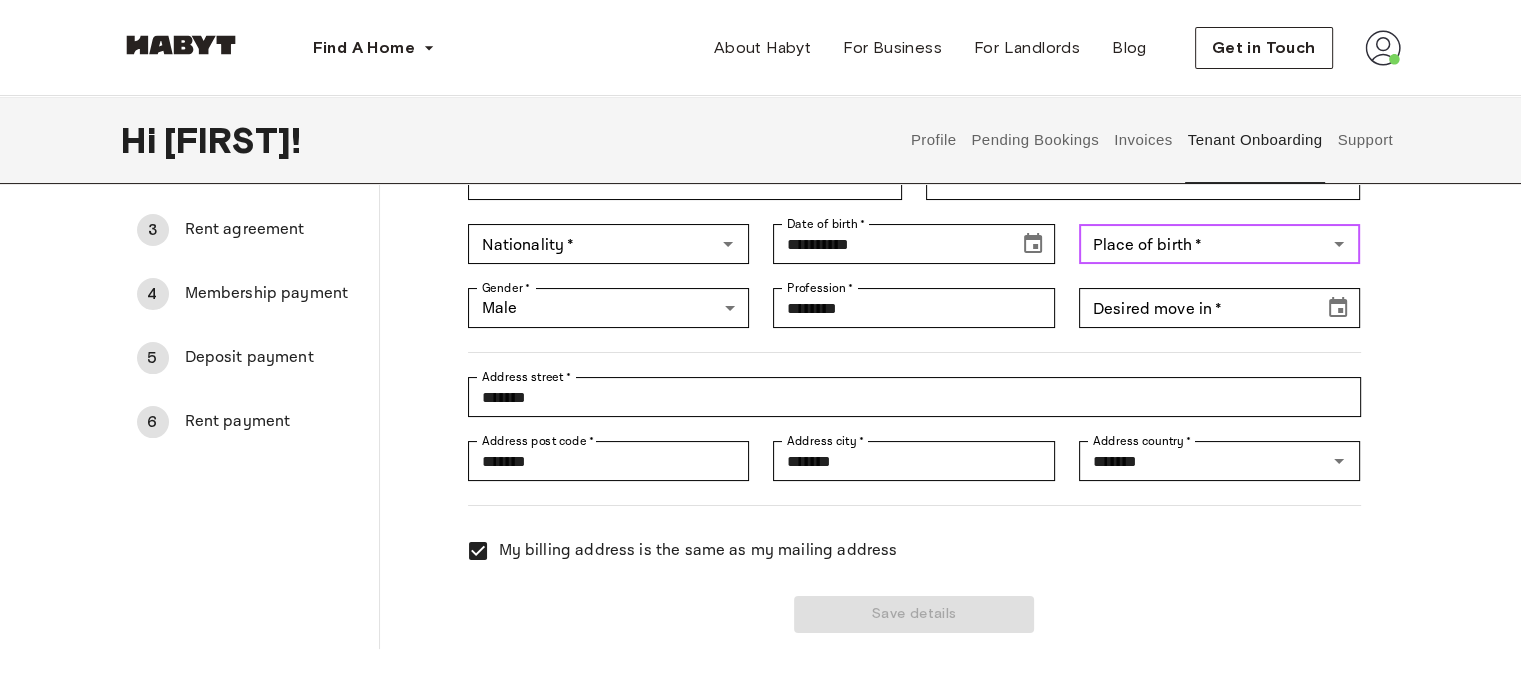 click on "Place of birth   * Place of birth   *" at bounding box center (1220, 244) 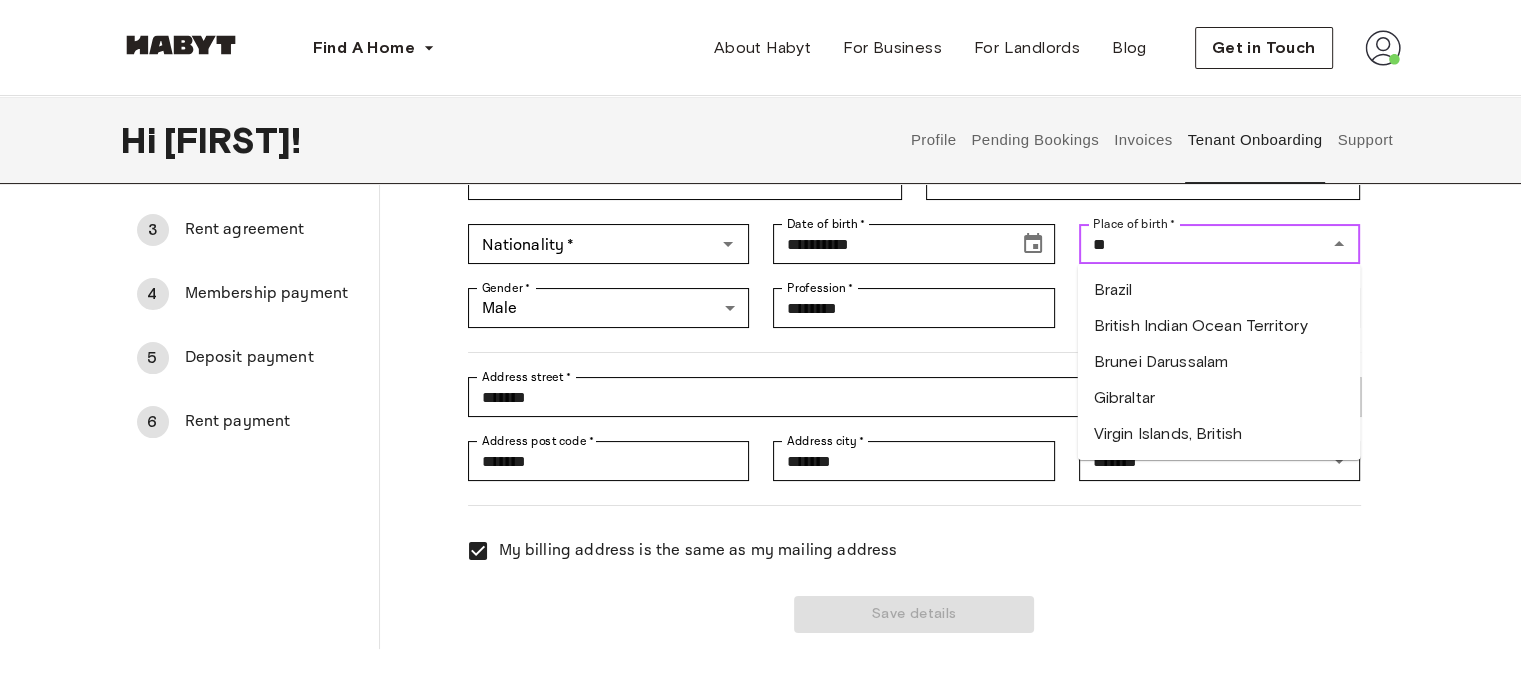 click on "Brazil" at bounding box center [1219, 290] 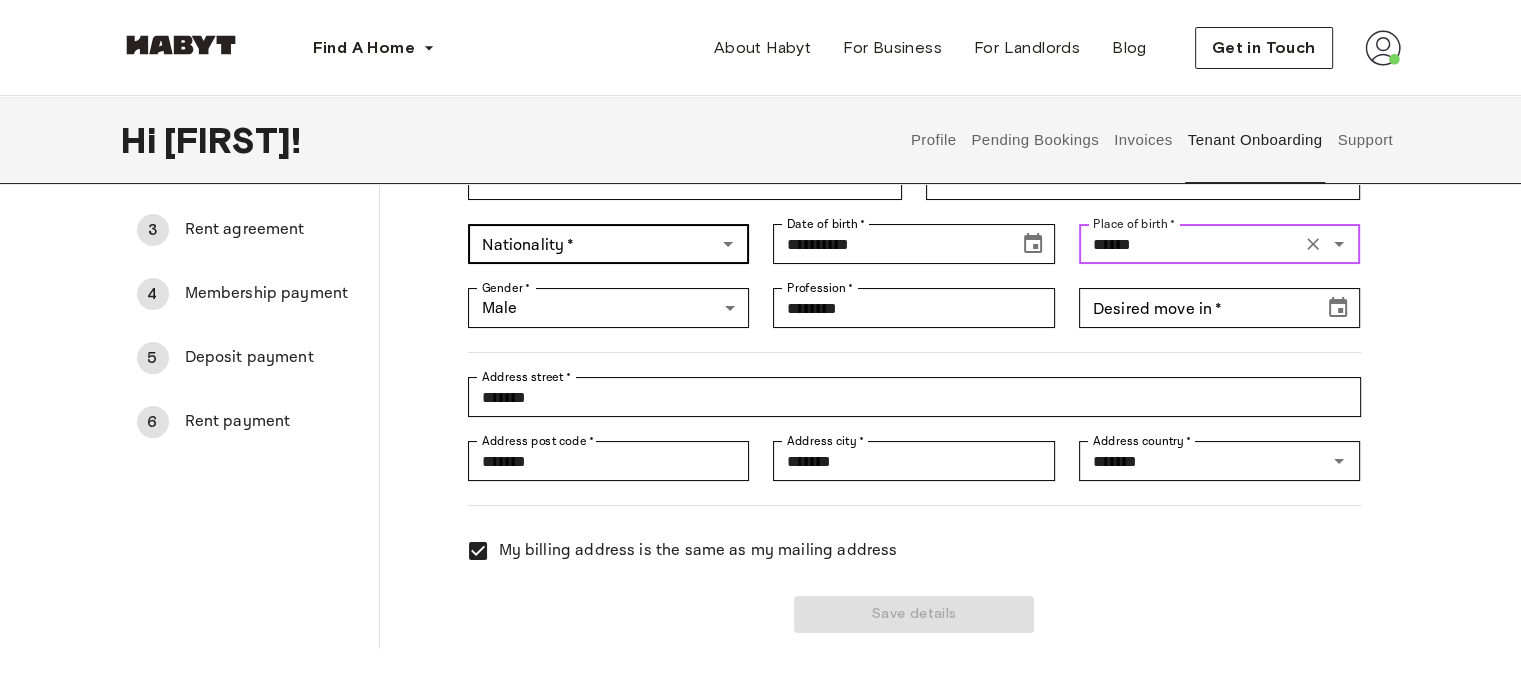 type on "******" 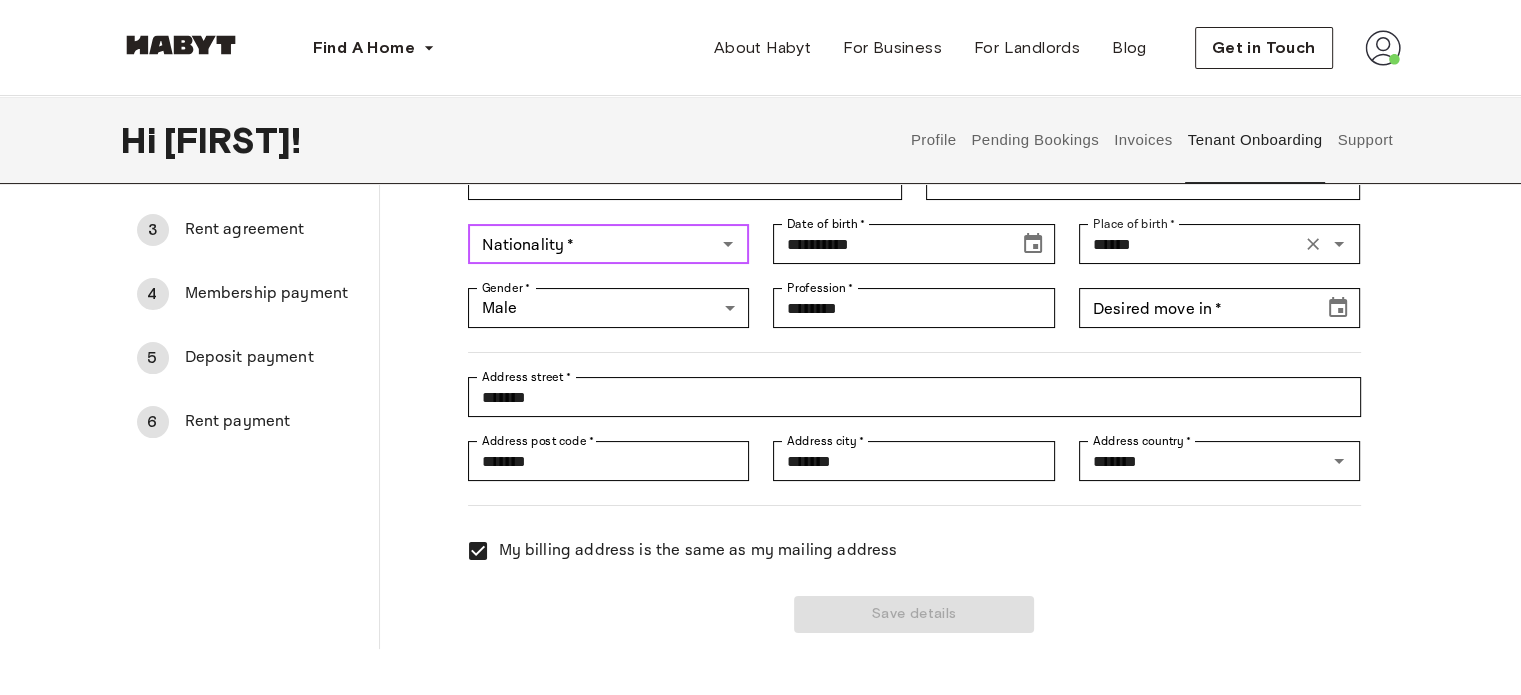 click on "Nationality   * Nationality   *" at bounding box center [609, 244] 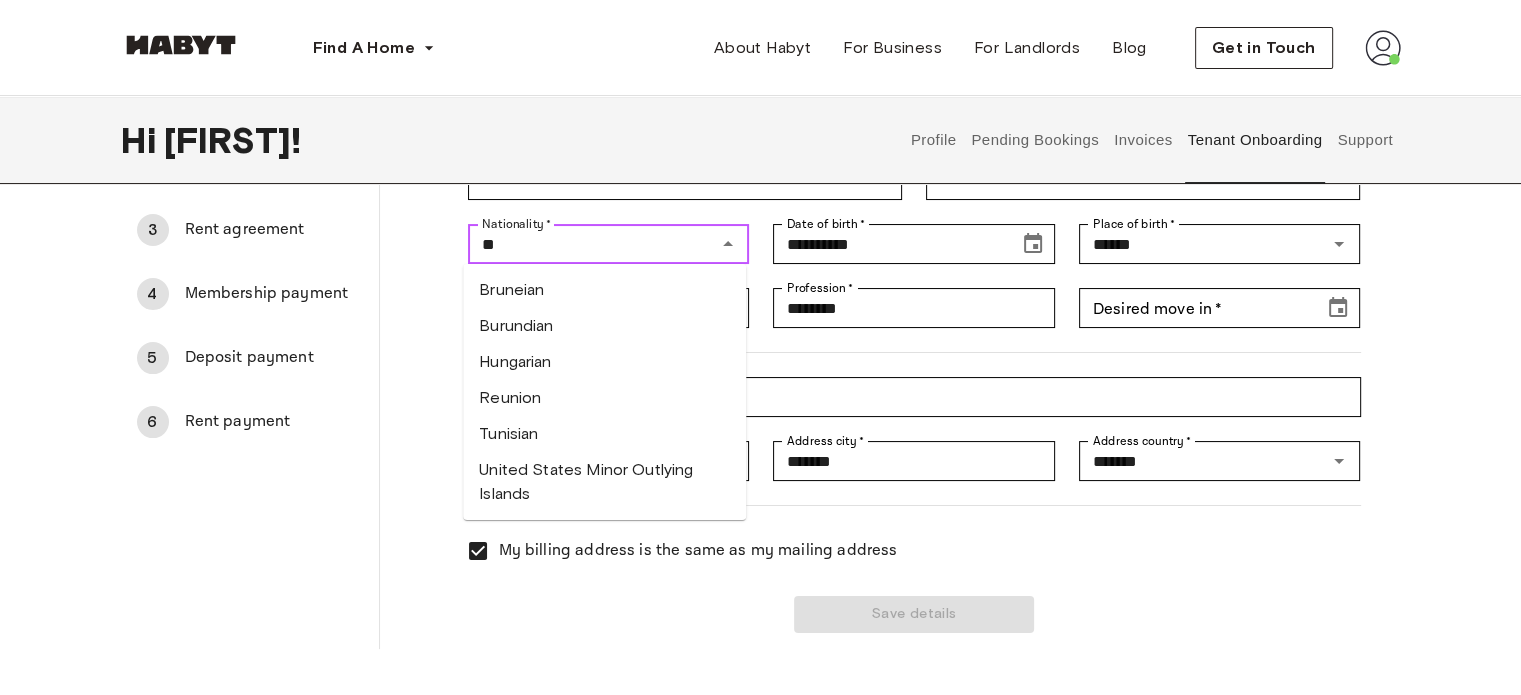 type on "*" 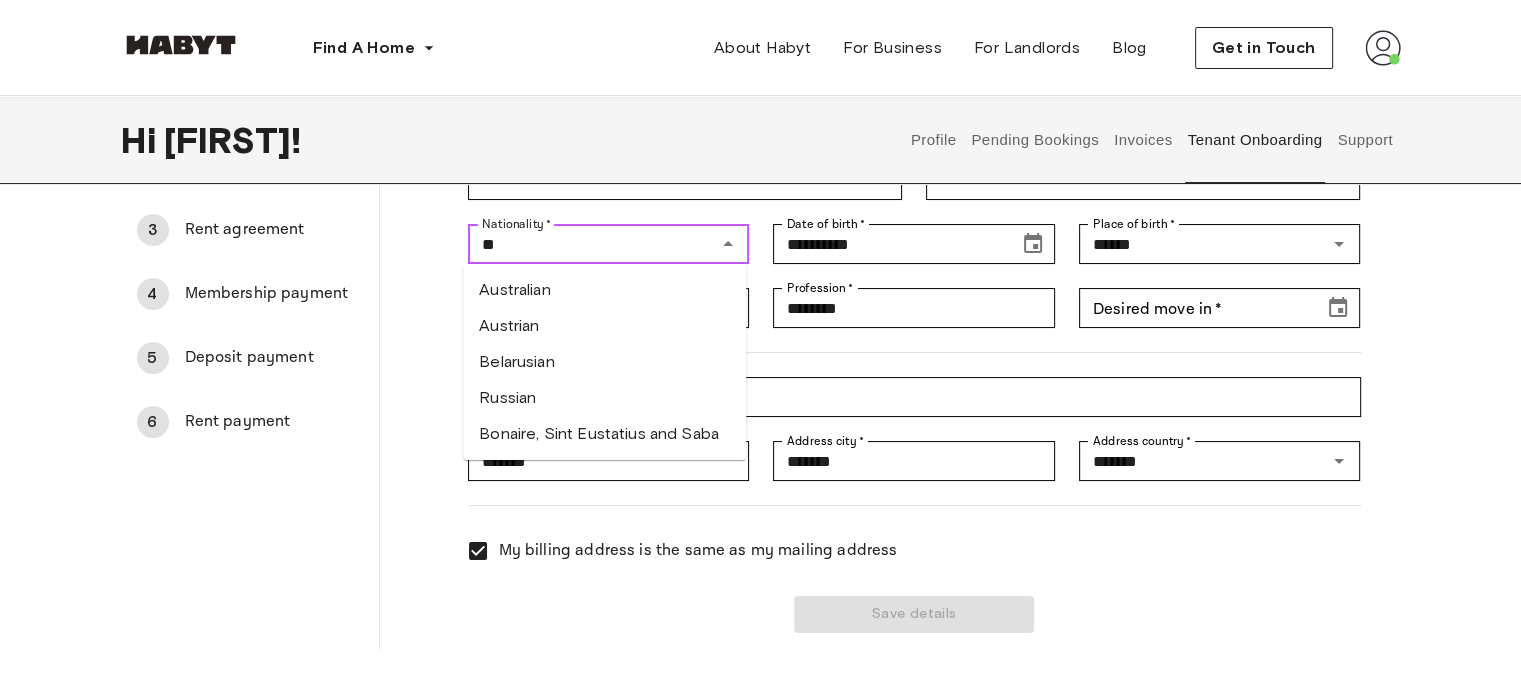 type on "*" 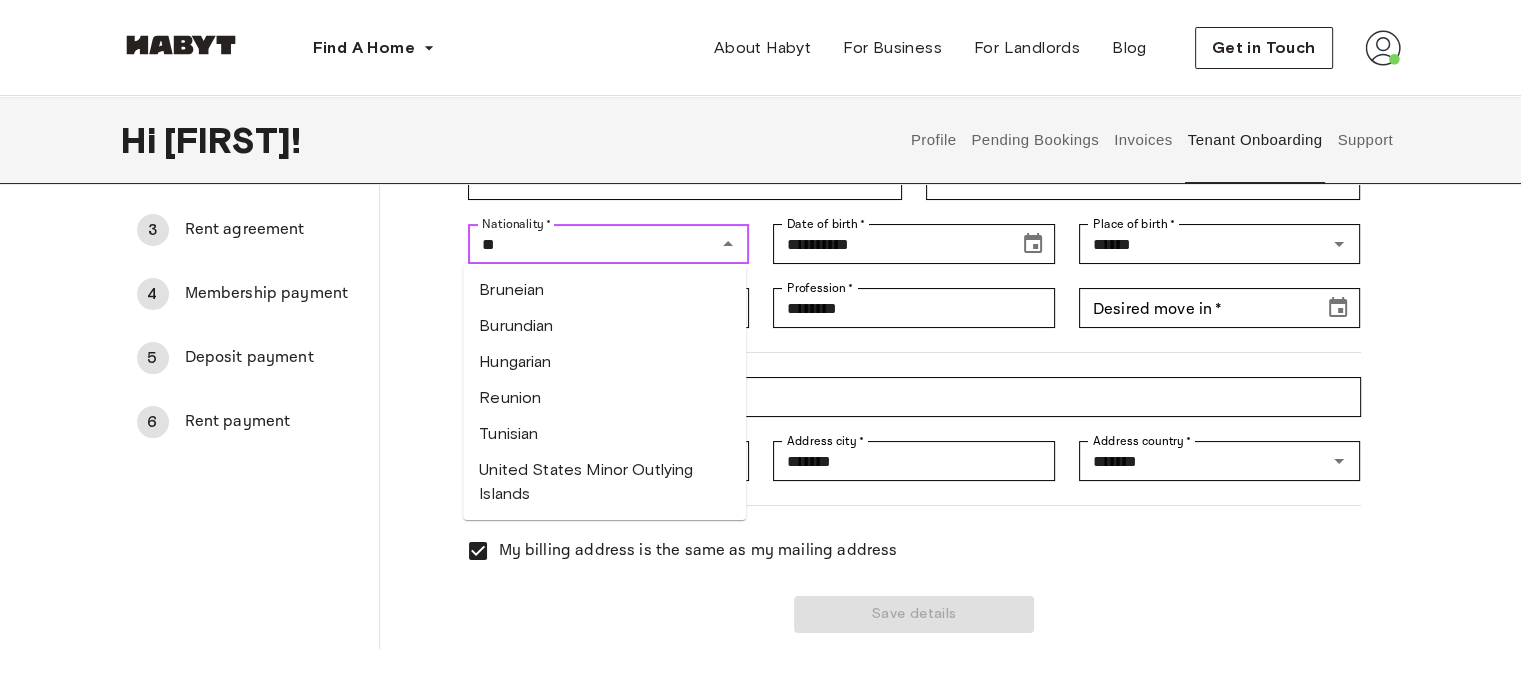 type on "***" 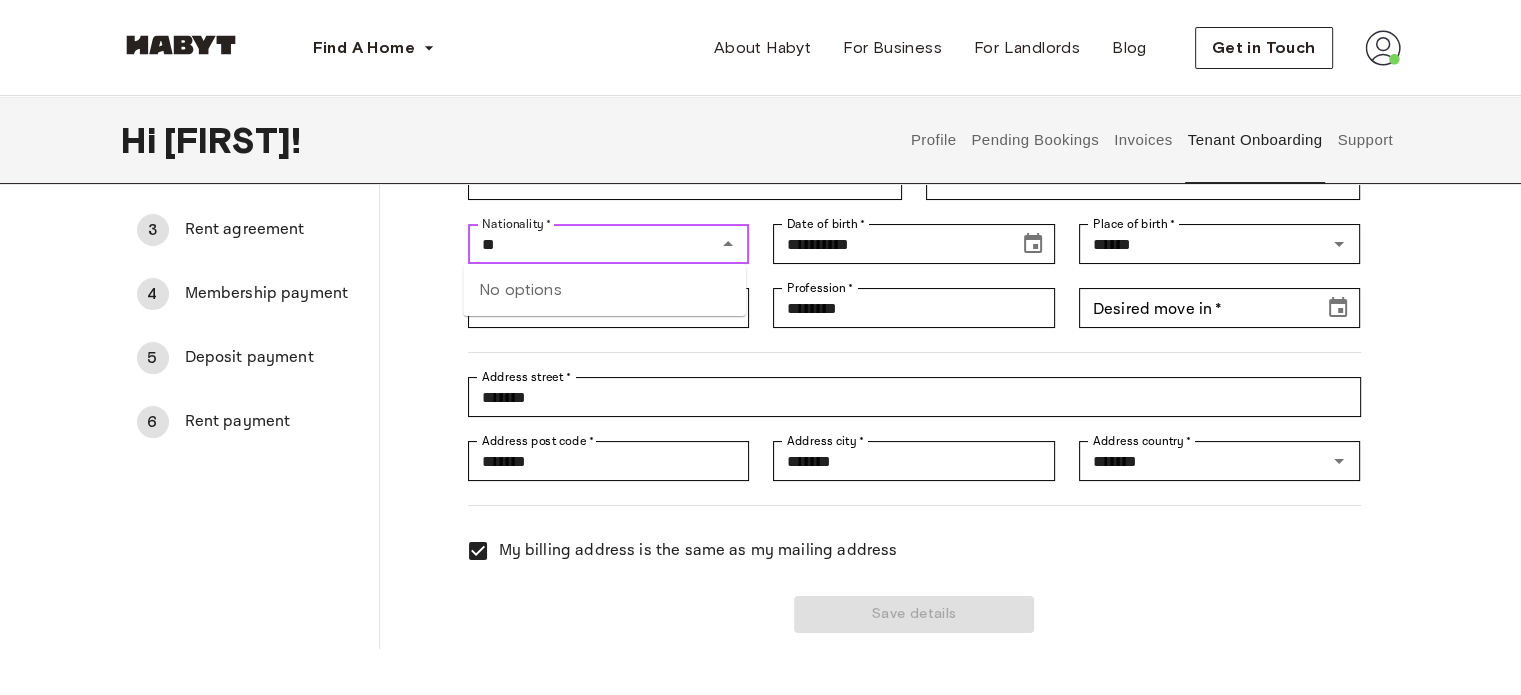 type on "*" 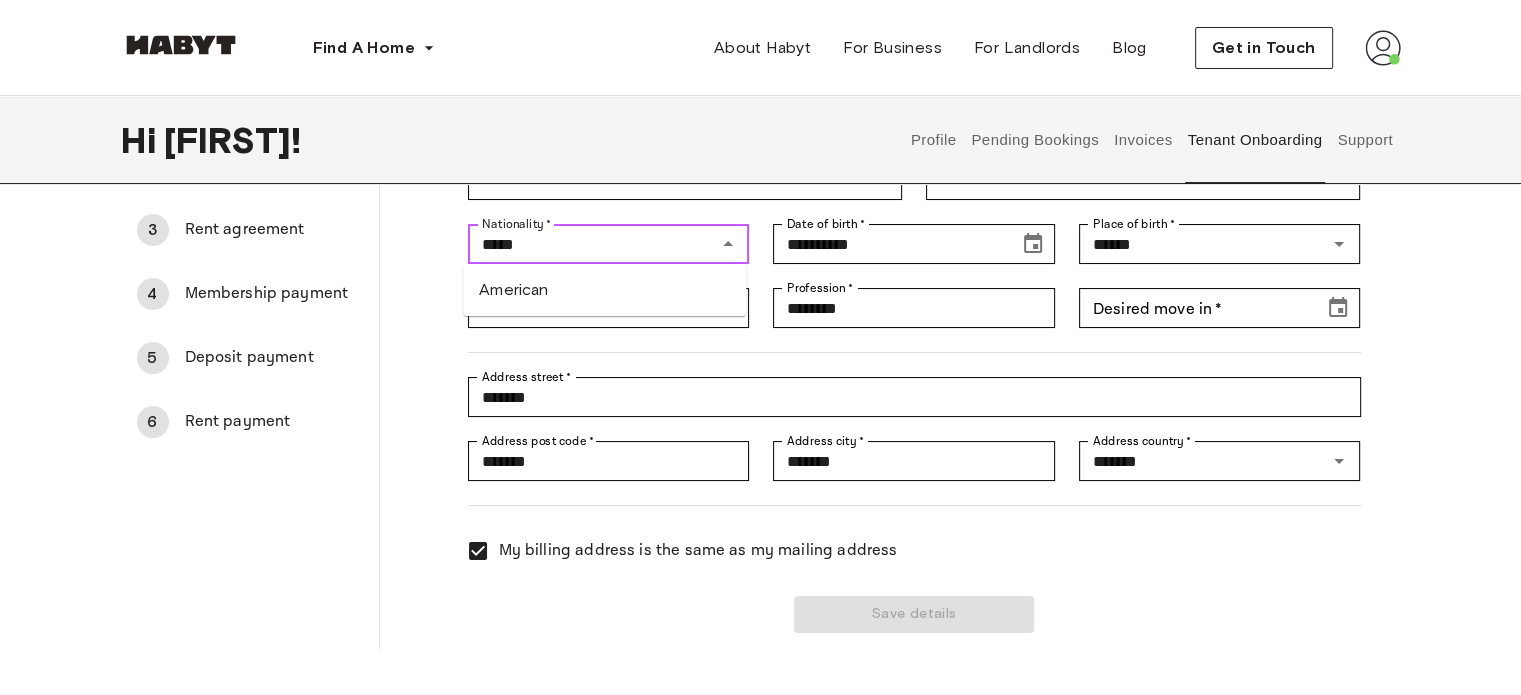 click on "American" at bounding box center [604, 290] 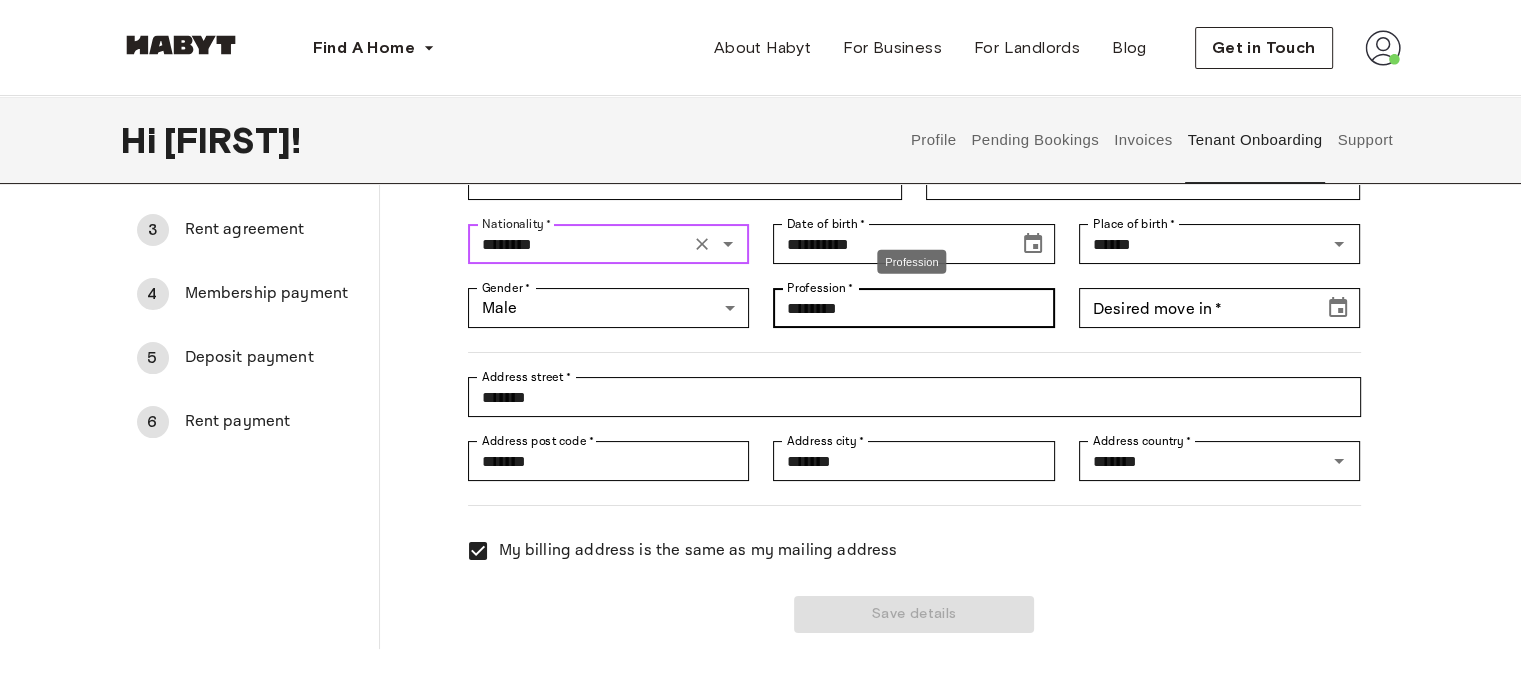type on "********" 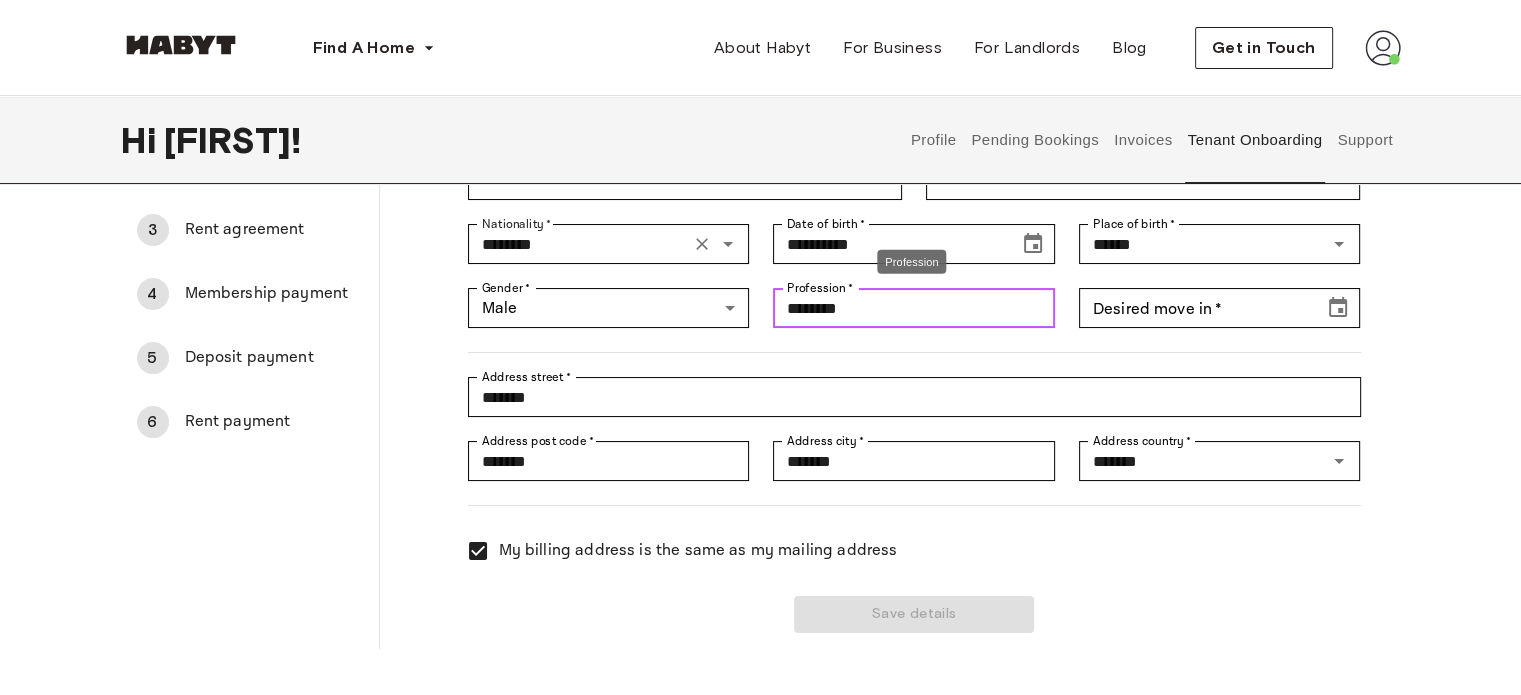 click on "********" at bounding box center [914, 308] 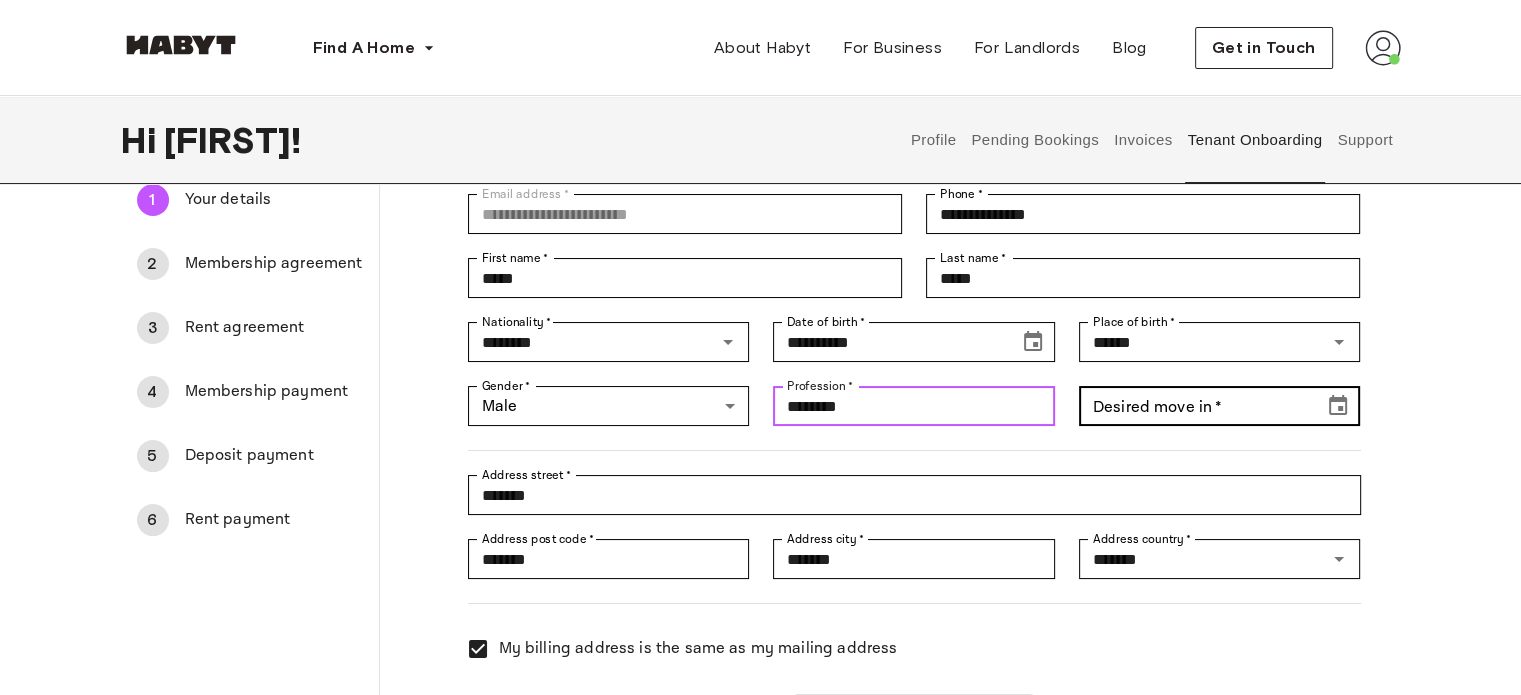 scroll, scrollTop: 100, scrollLeft: 0, axis: vertical 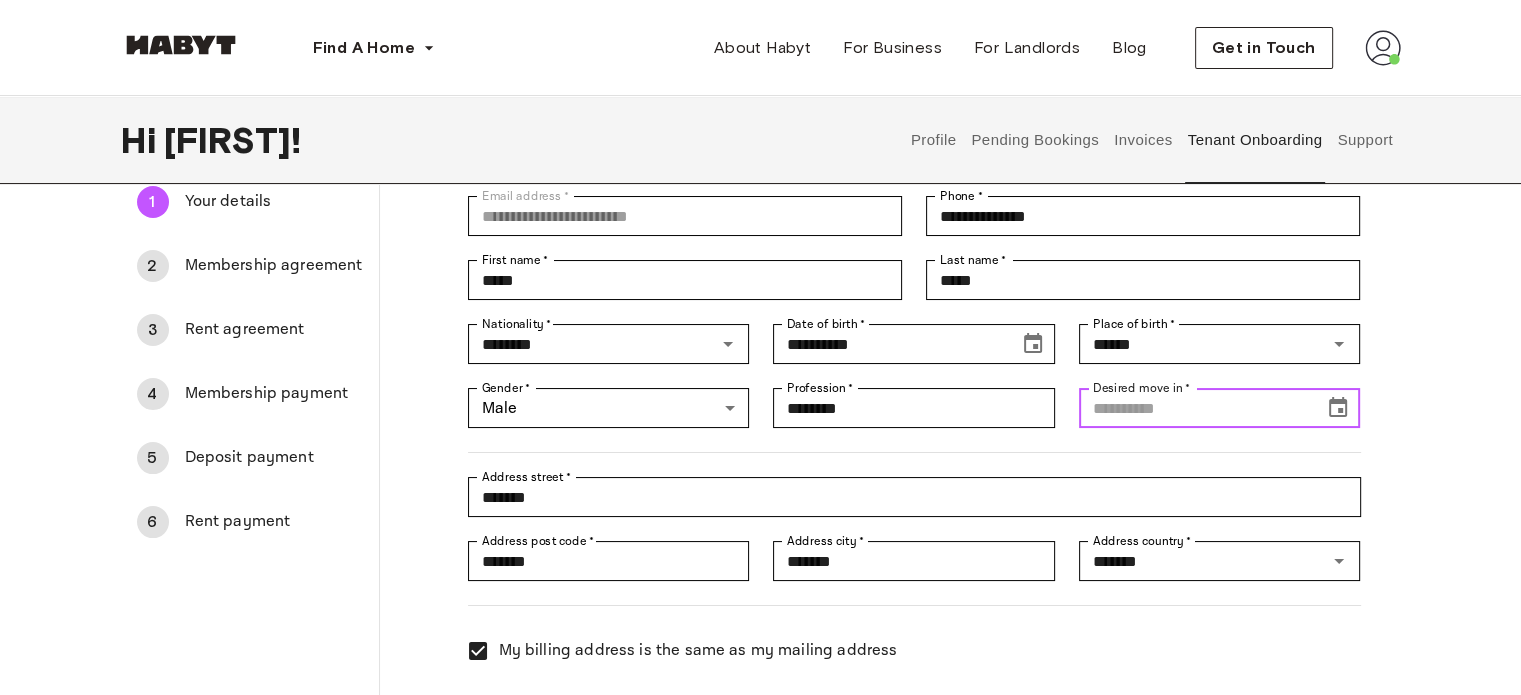 click on "Desired move in   * Desired move in   *" at bounding box center [1220, 408] 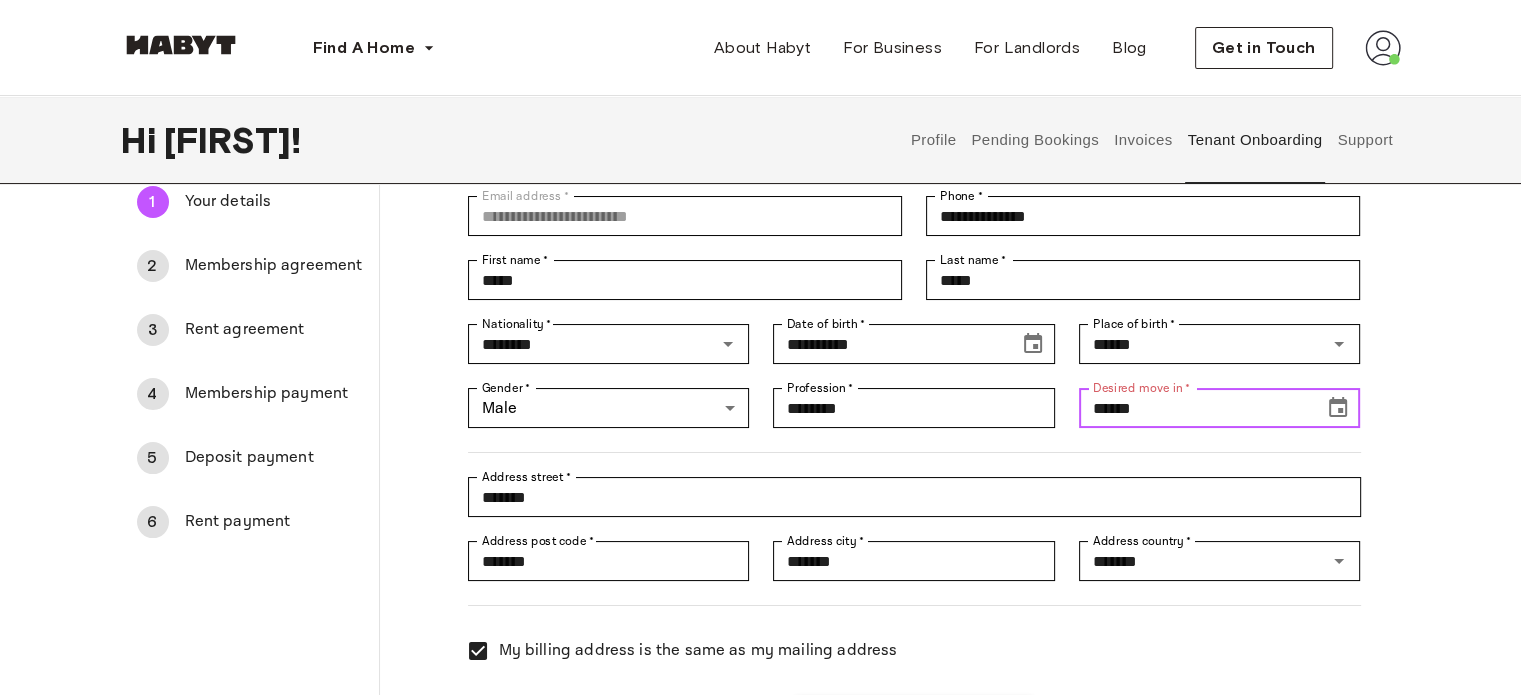 click 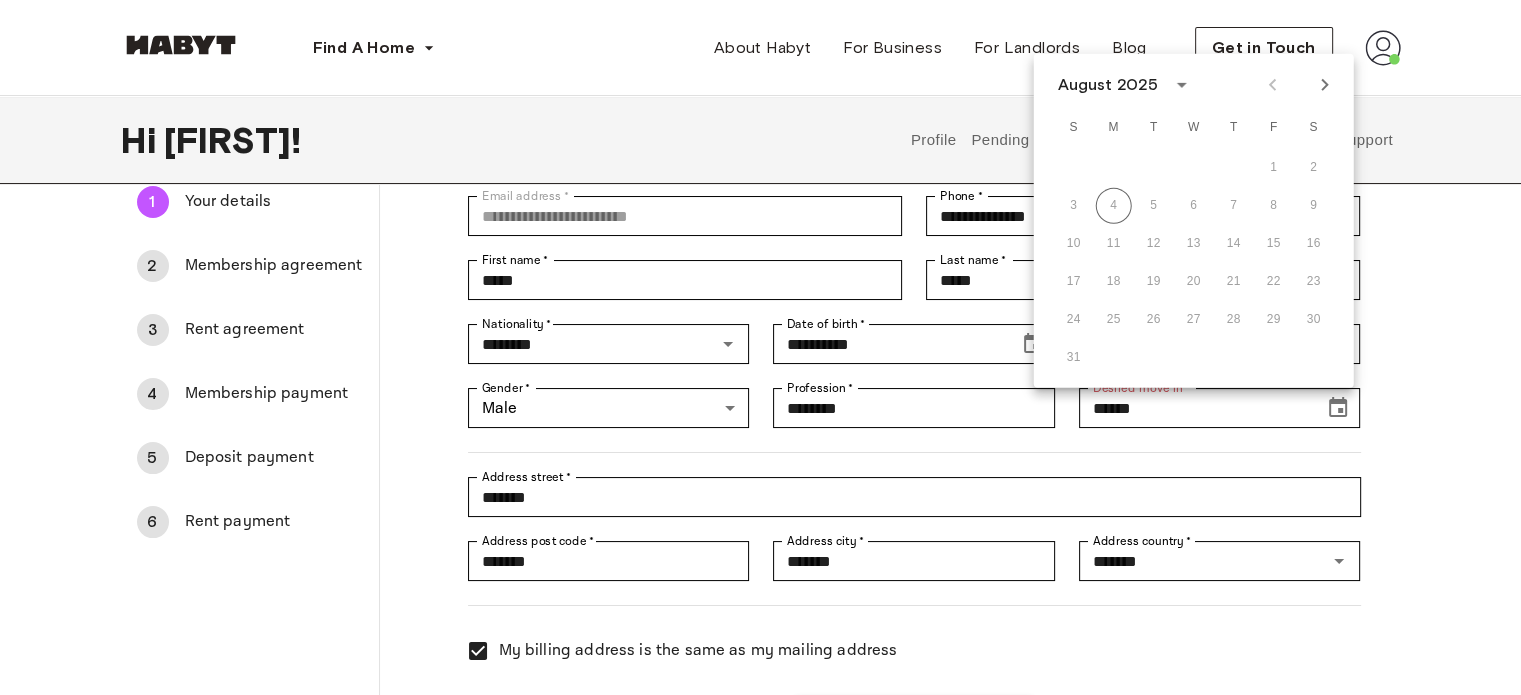 click 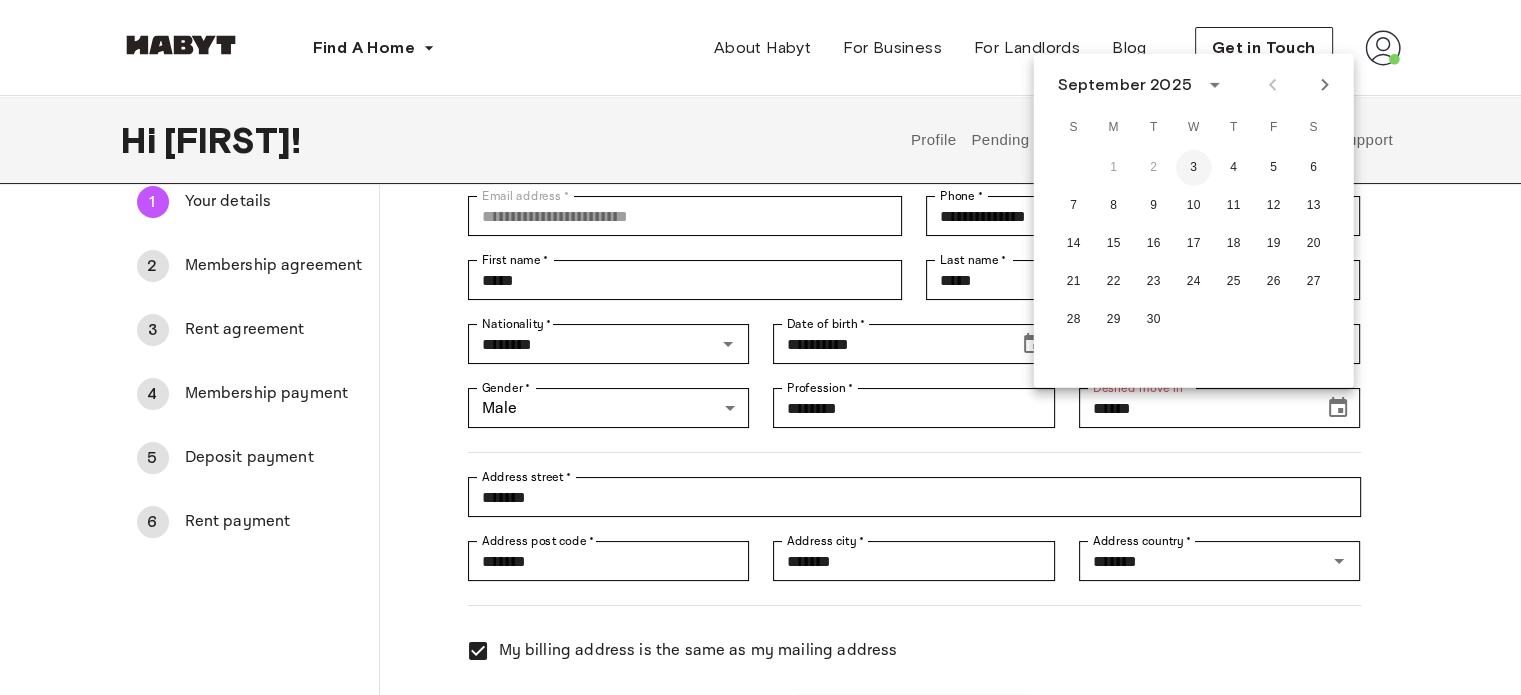 click on "3" at bounding box center (1194, 168) 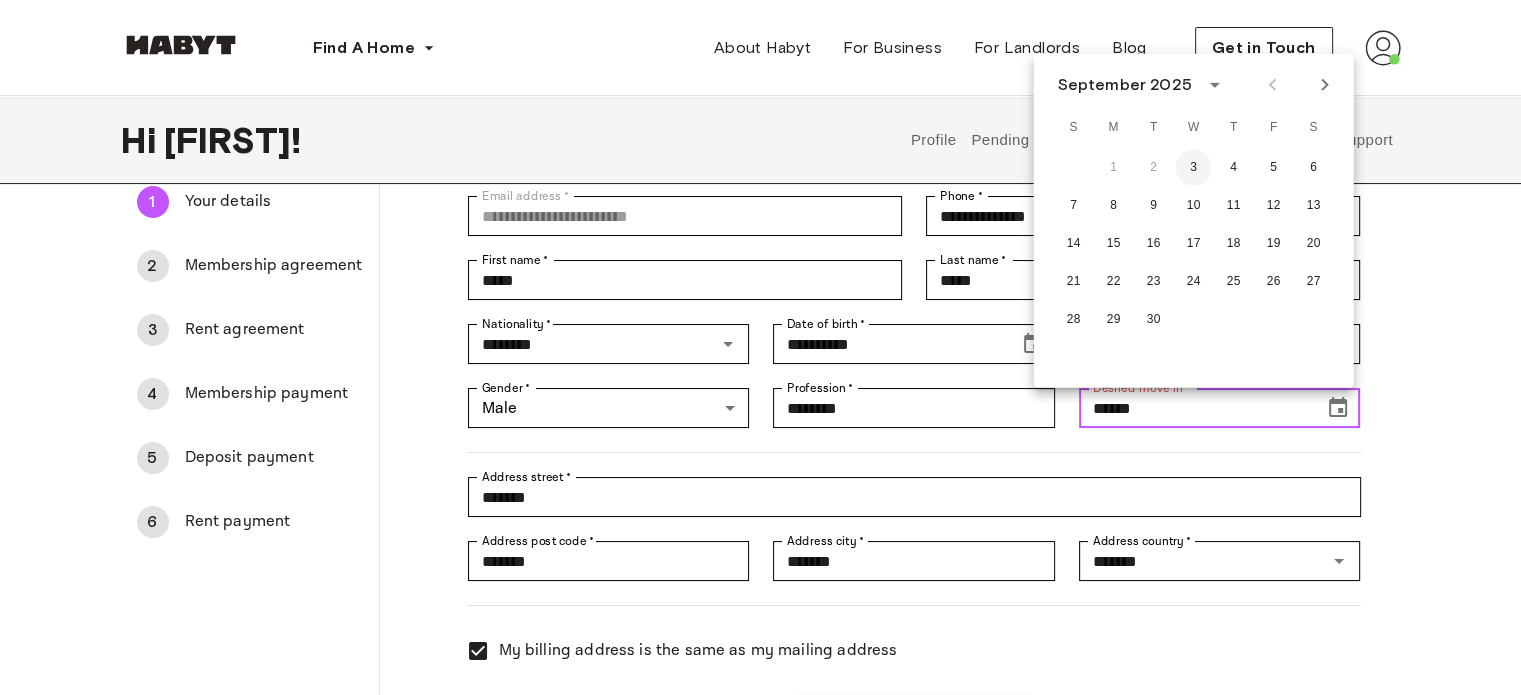 type on "**********" 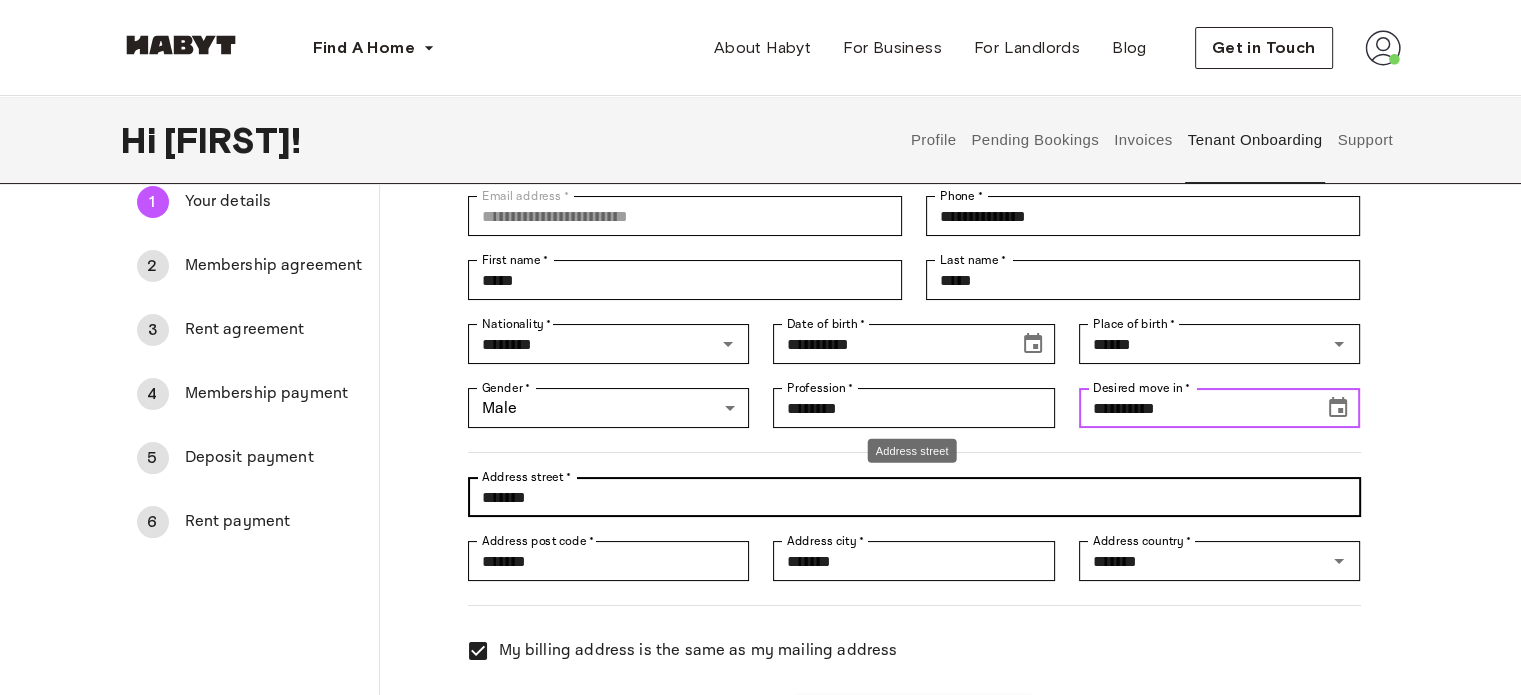 scroll, scrollTop: 200, scrollLeft: 0, axis: vertical 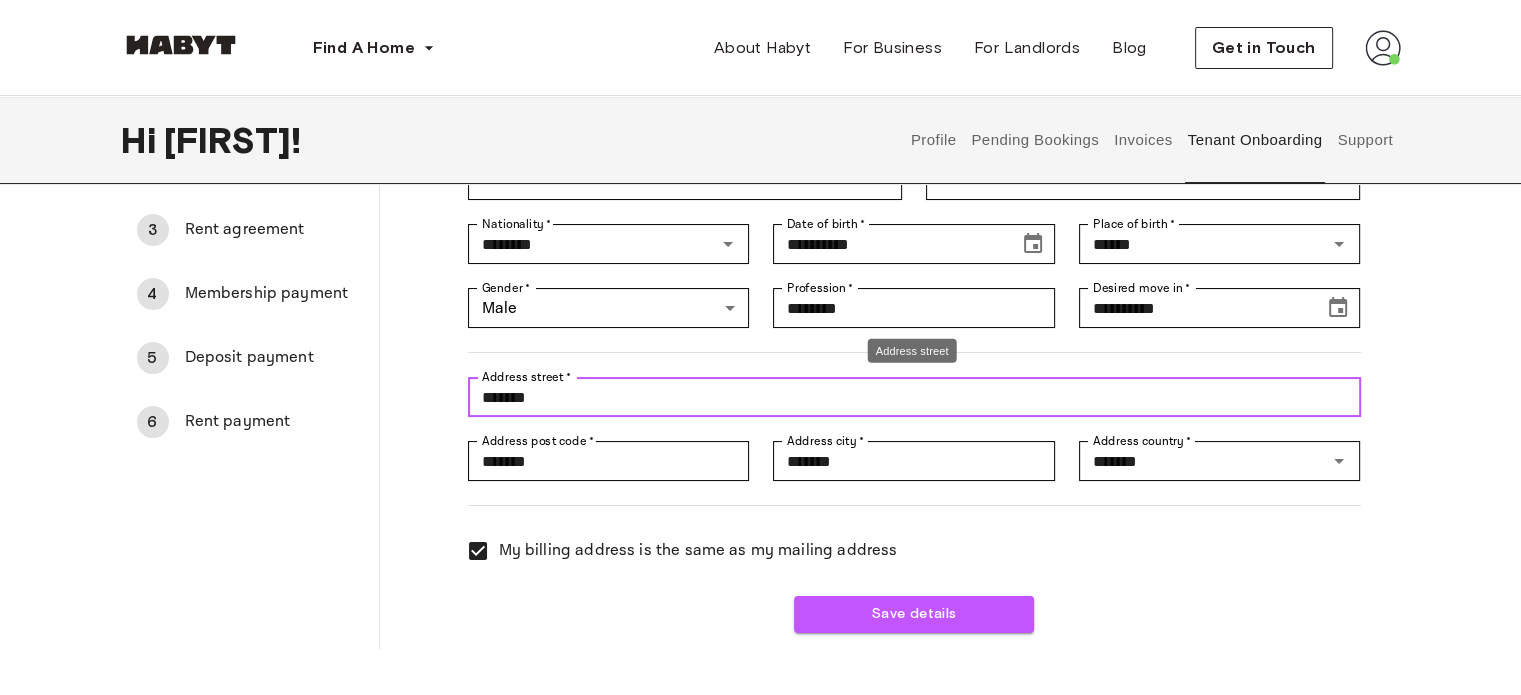 click on "*******" at bounding box center [914, 397] 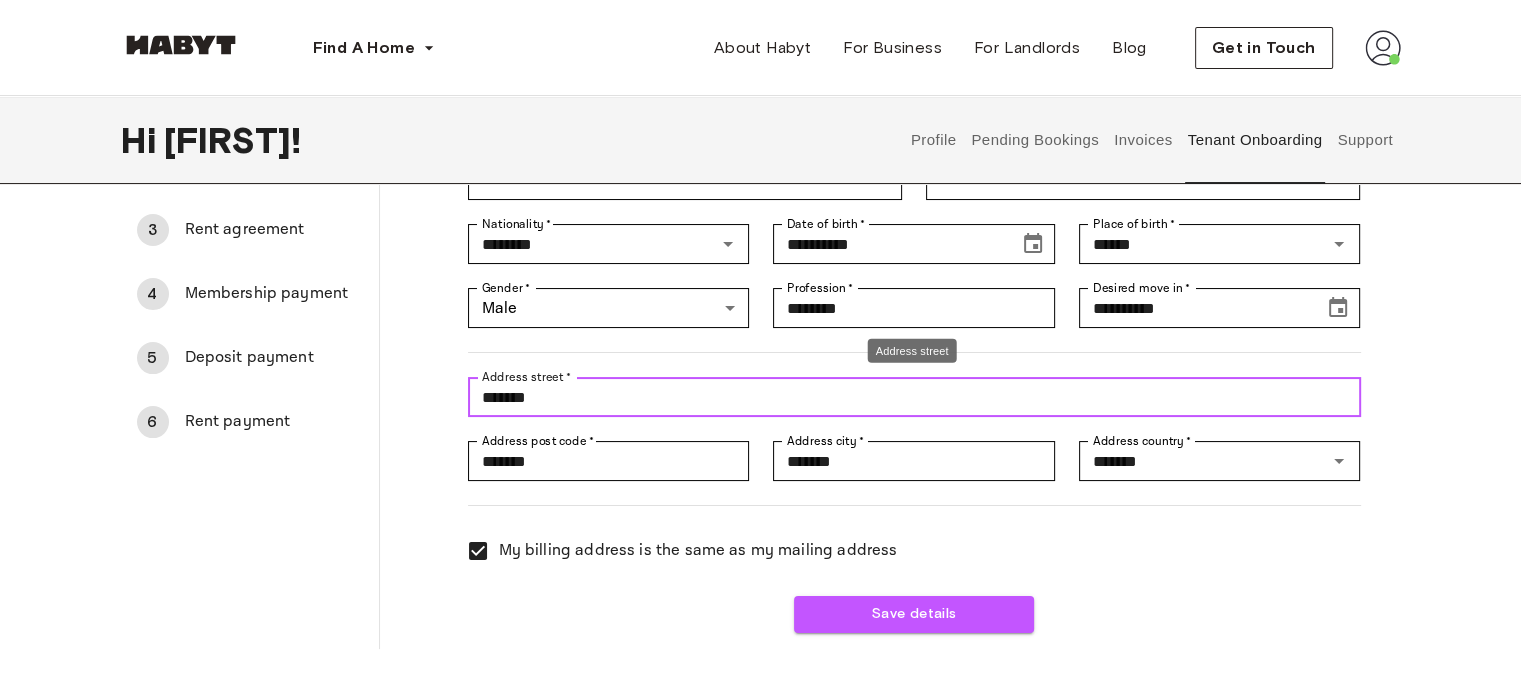 click on "*******" at bounding box center [914, 397] 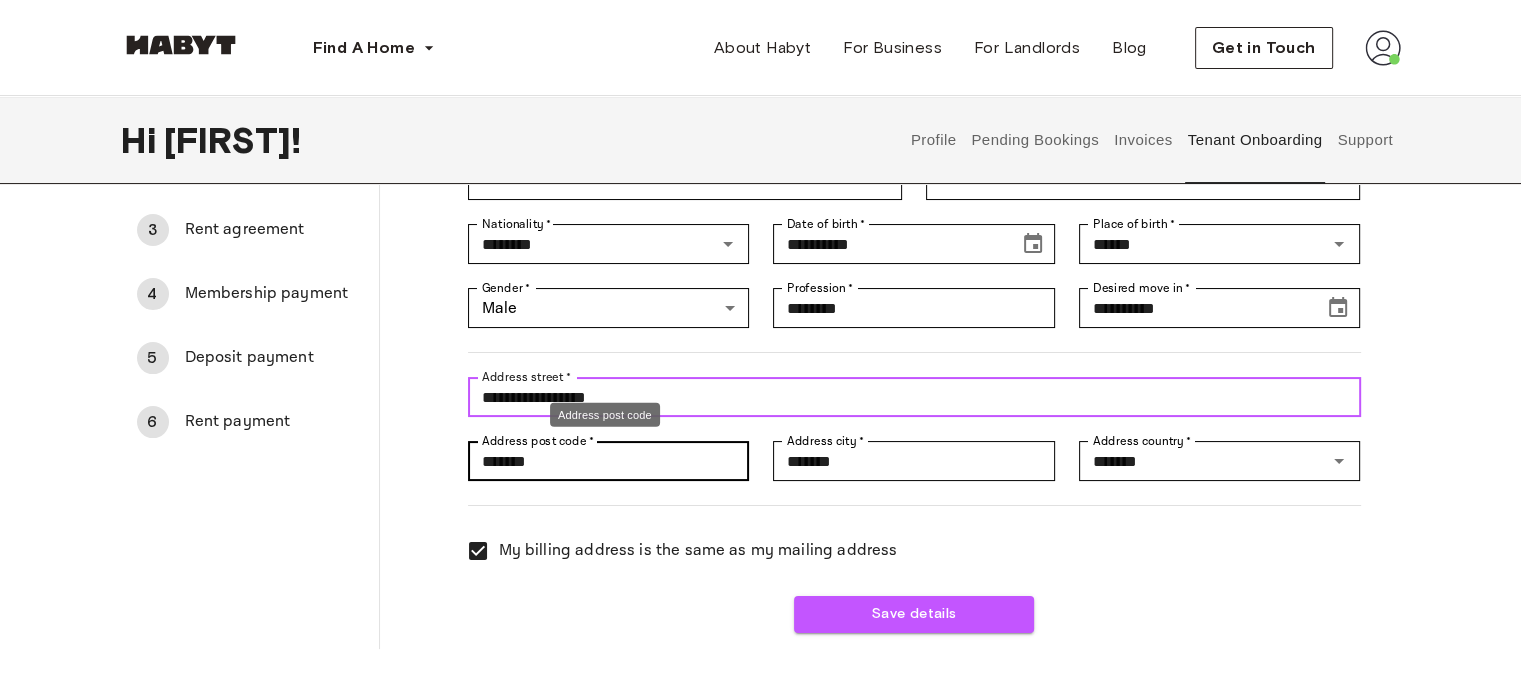 type on "**********" 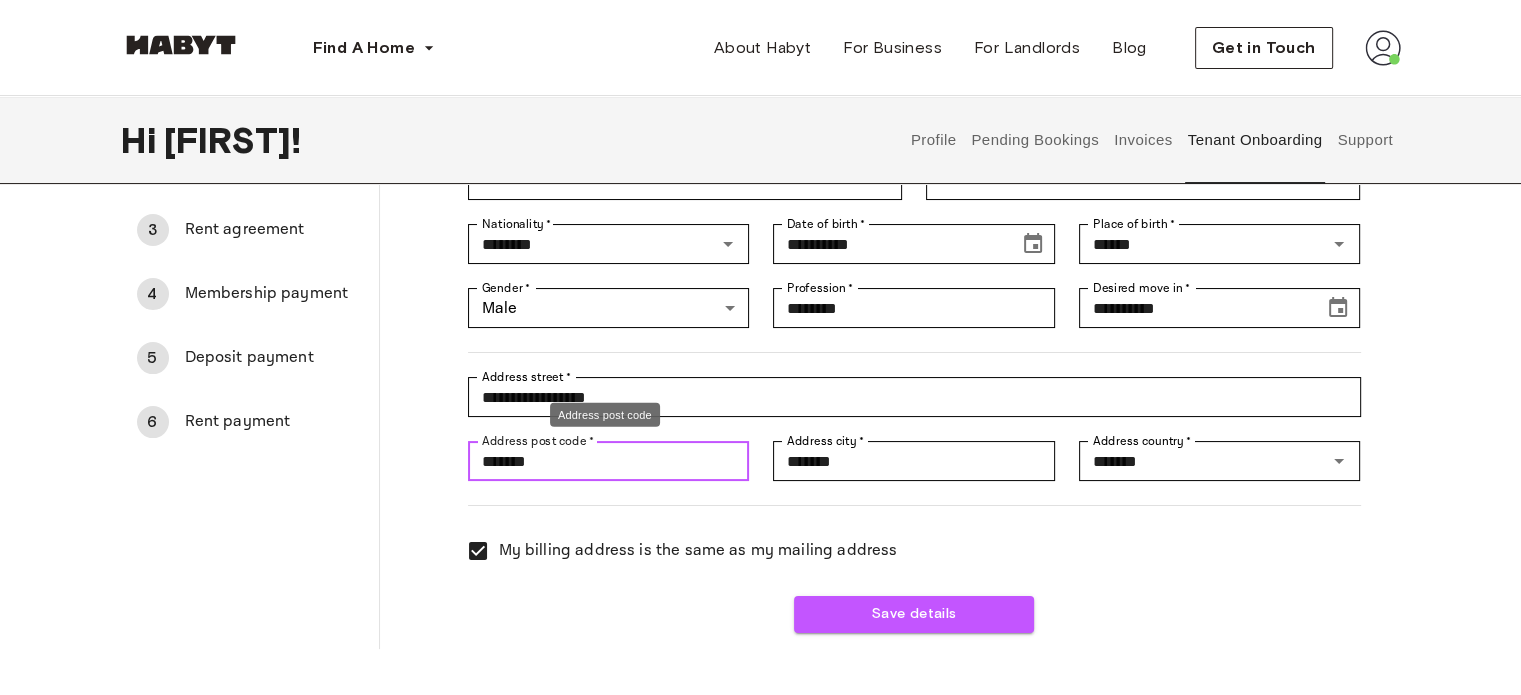 click on "*******" at bounding box center (609, 461) 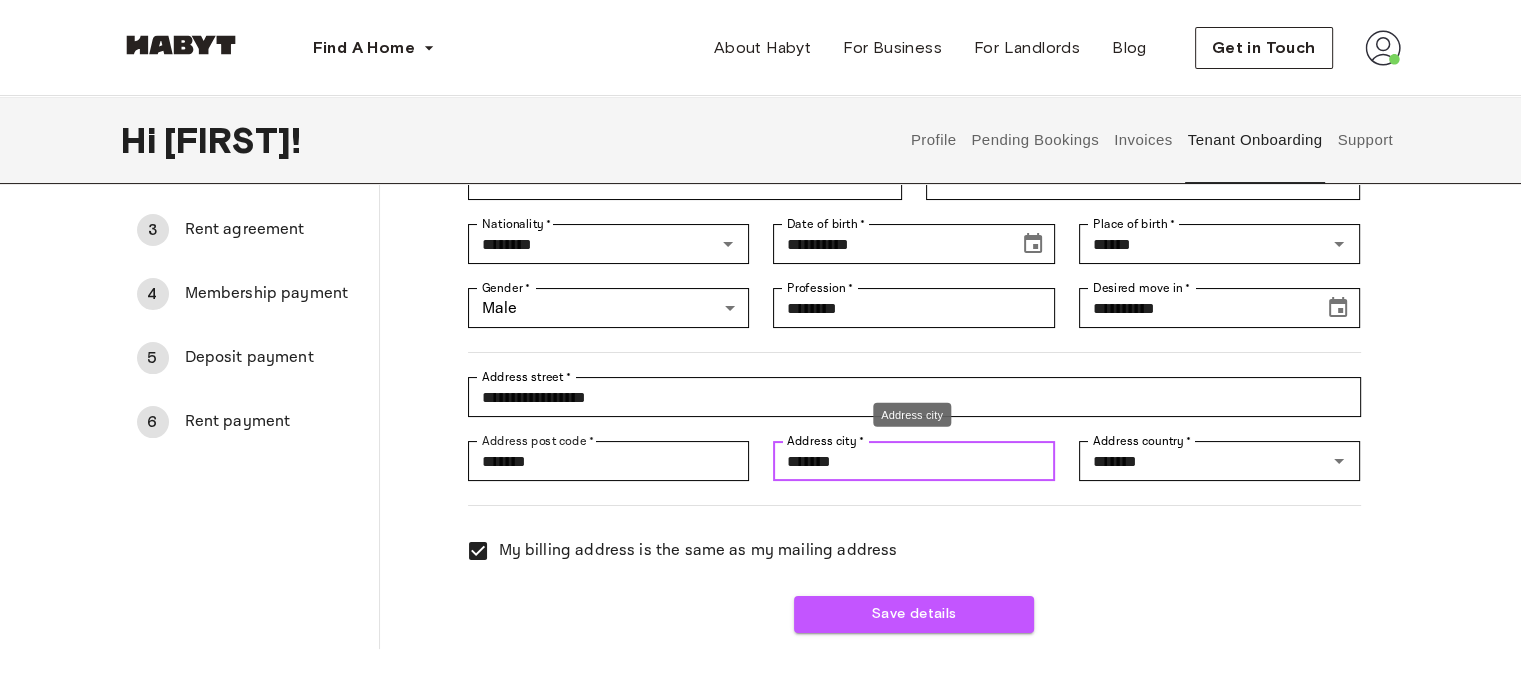 click on "*******" at bounding box center (914, 461) 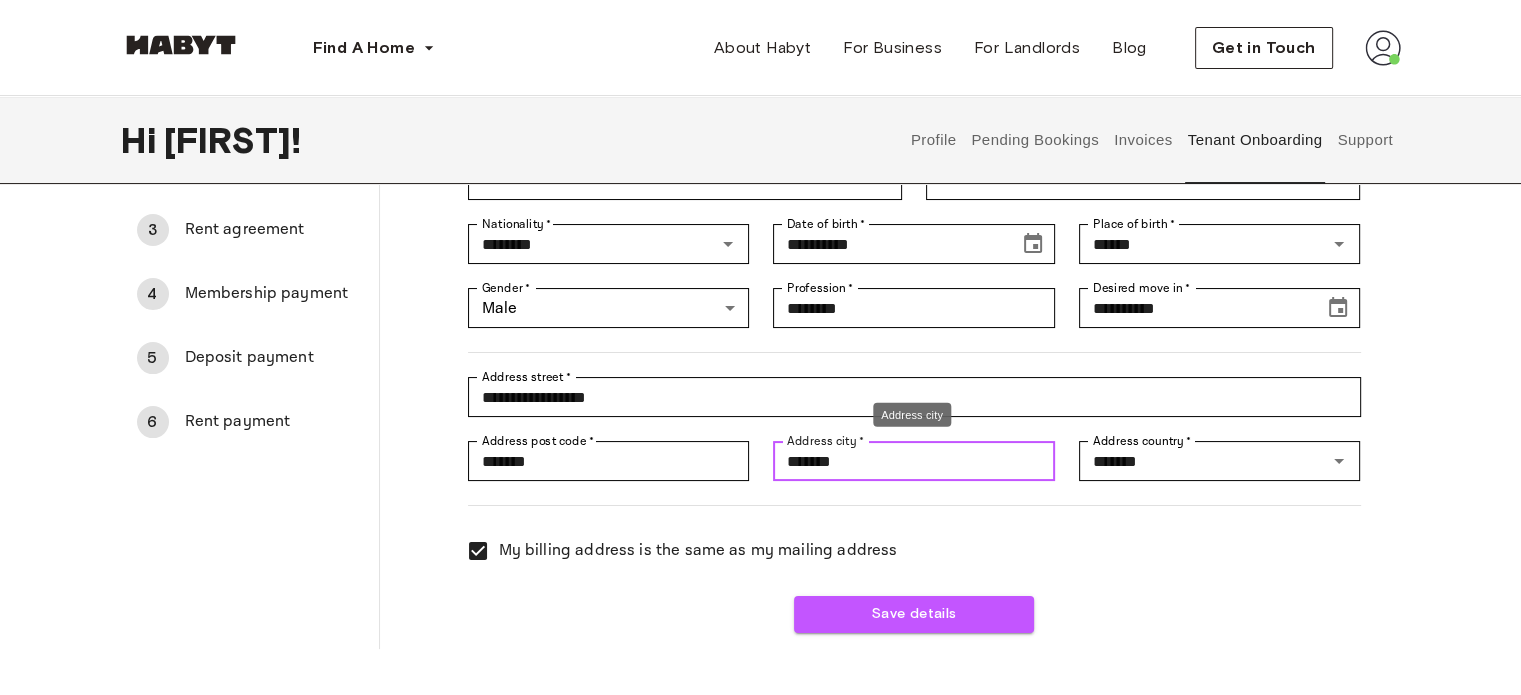 click on "*******" at bounding box center [914, 461] 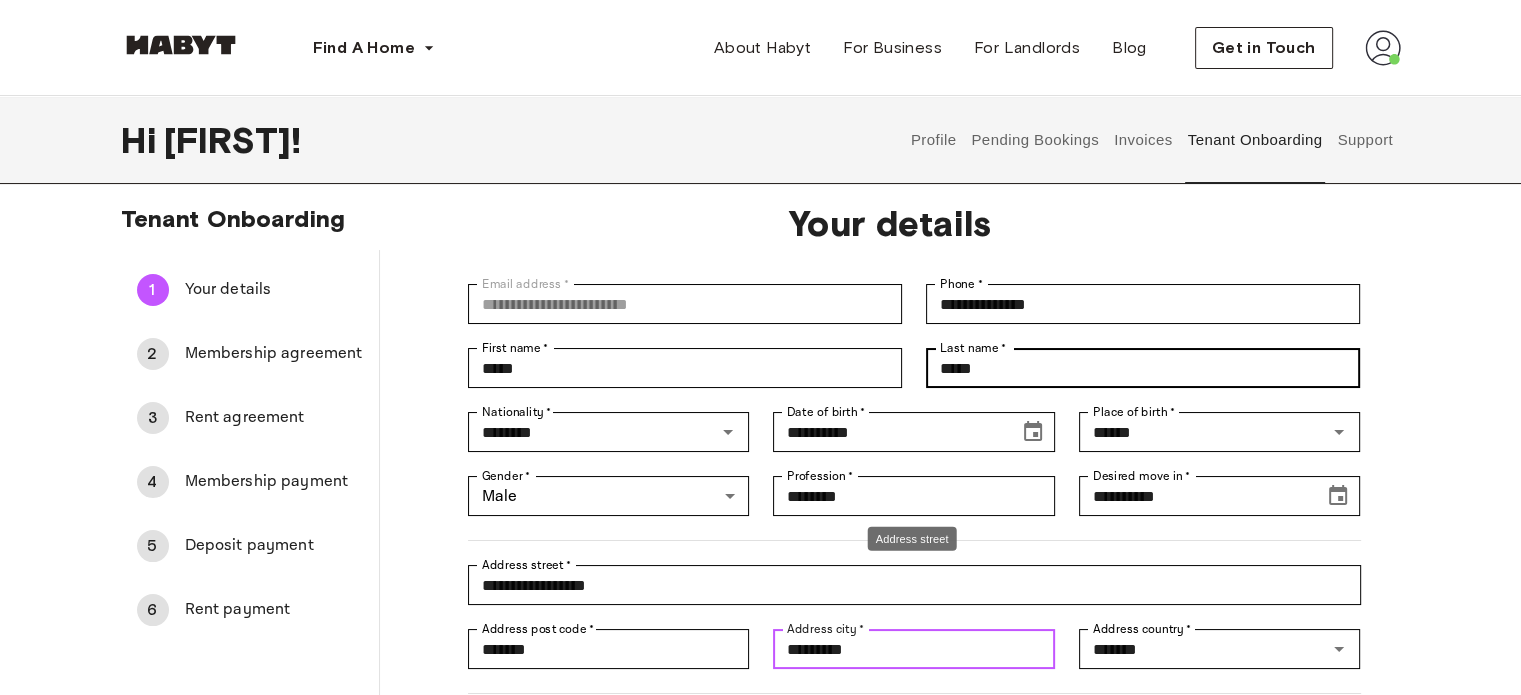 scroll, scrollTop: 0, scrollLeft: 0, axis: both 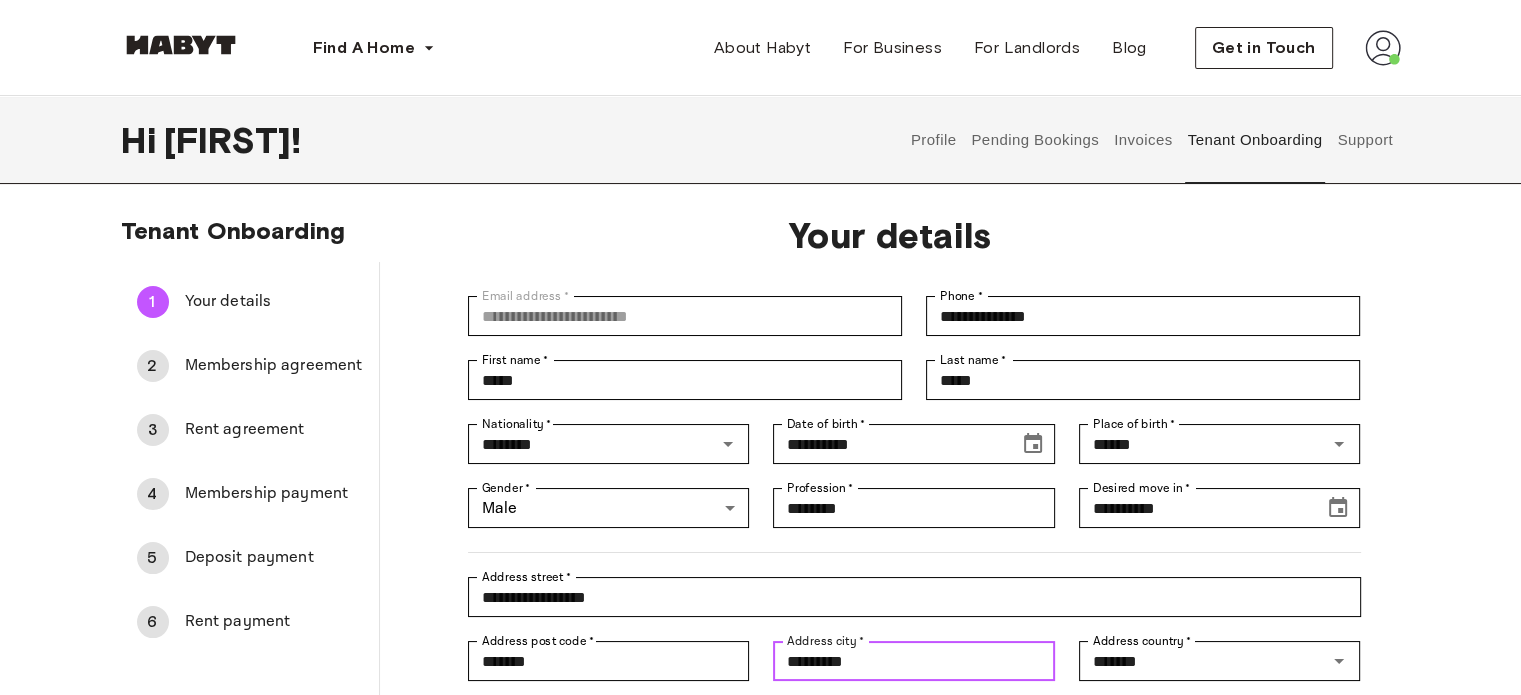 type on "*********" 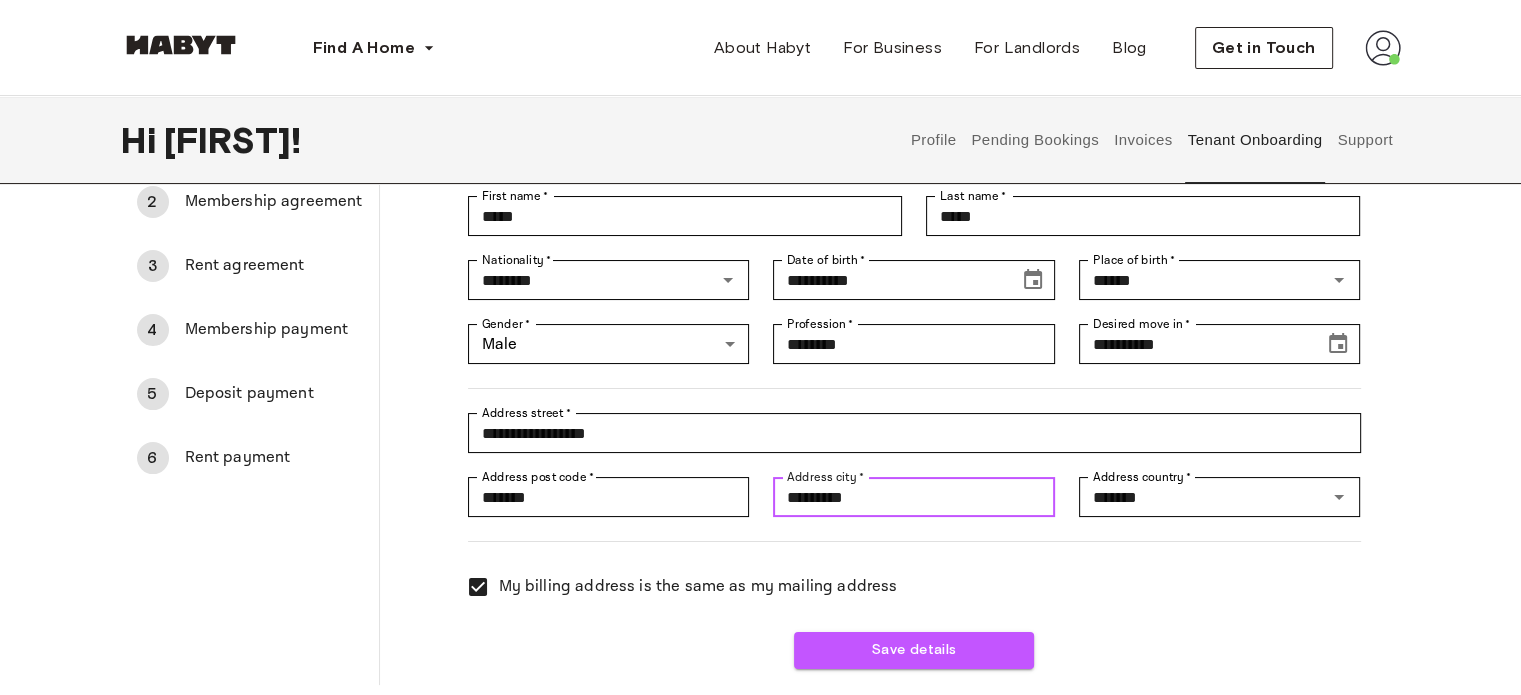scroll, scrollTop: 200, scrollLeft: 0, axis: vertical 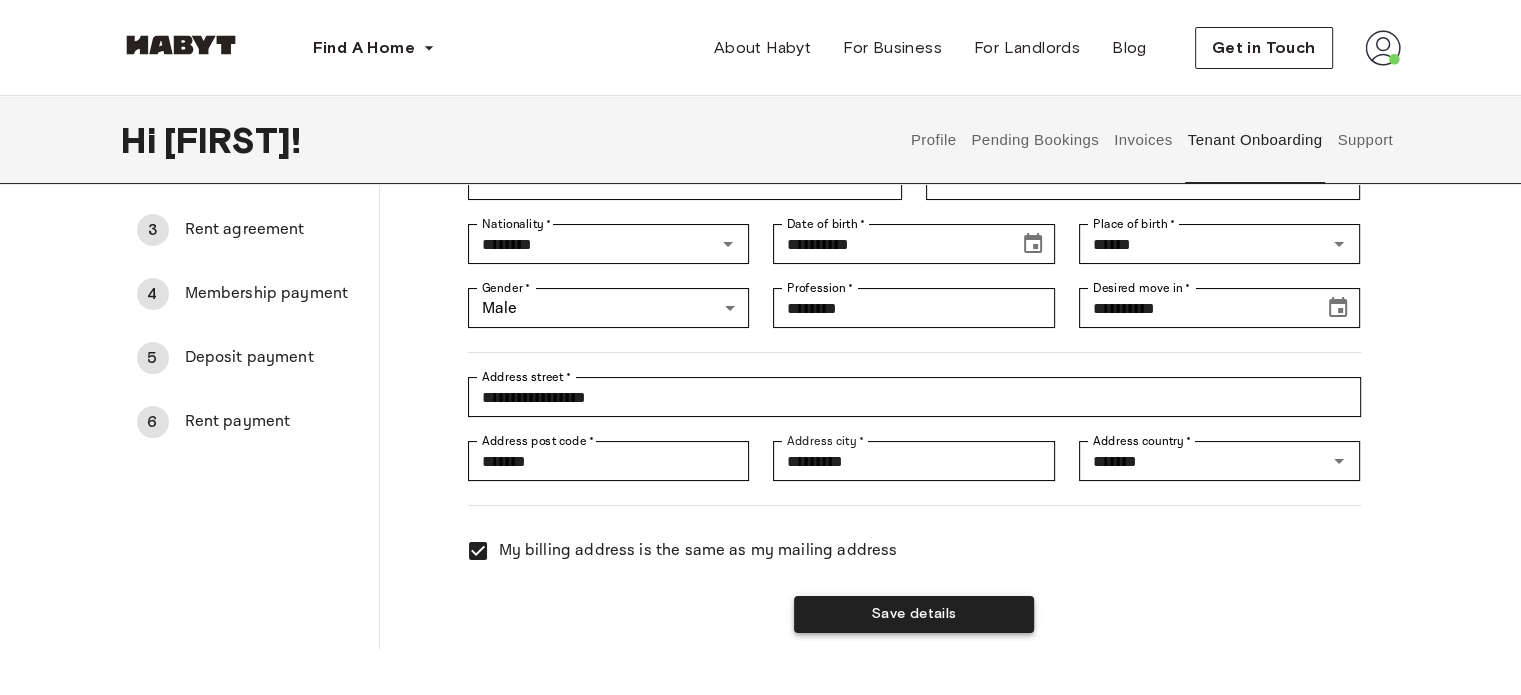 click on "Save details" at bounding box center [914, 614] 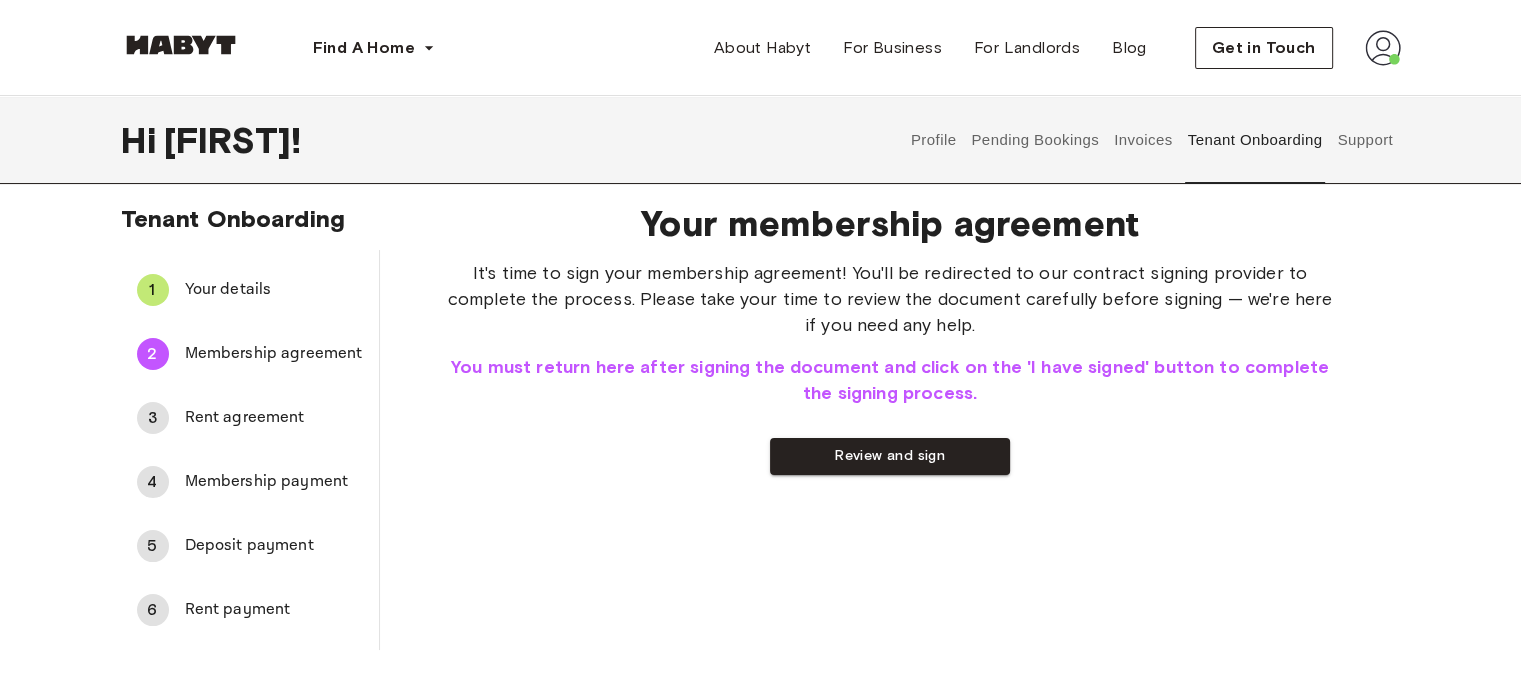scroll, scrollTop: 0, scrollLeft: 0, axis: both 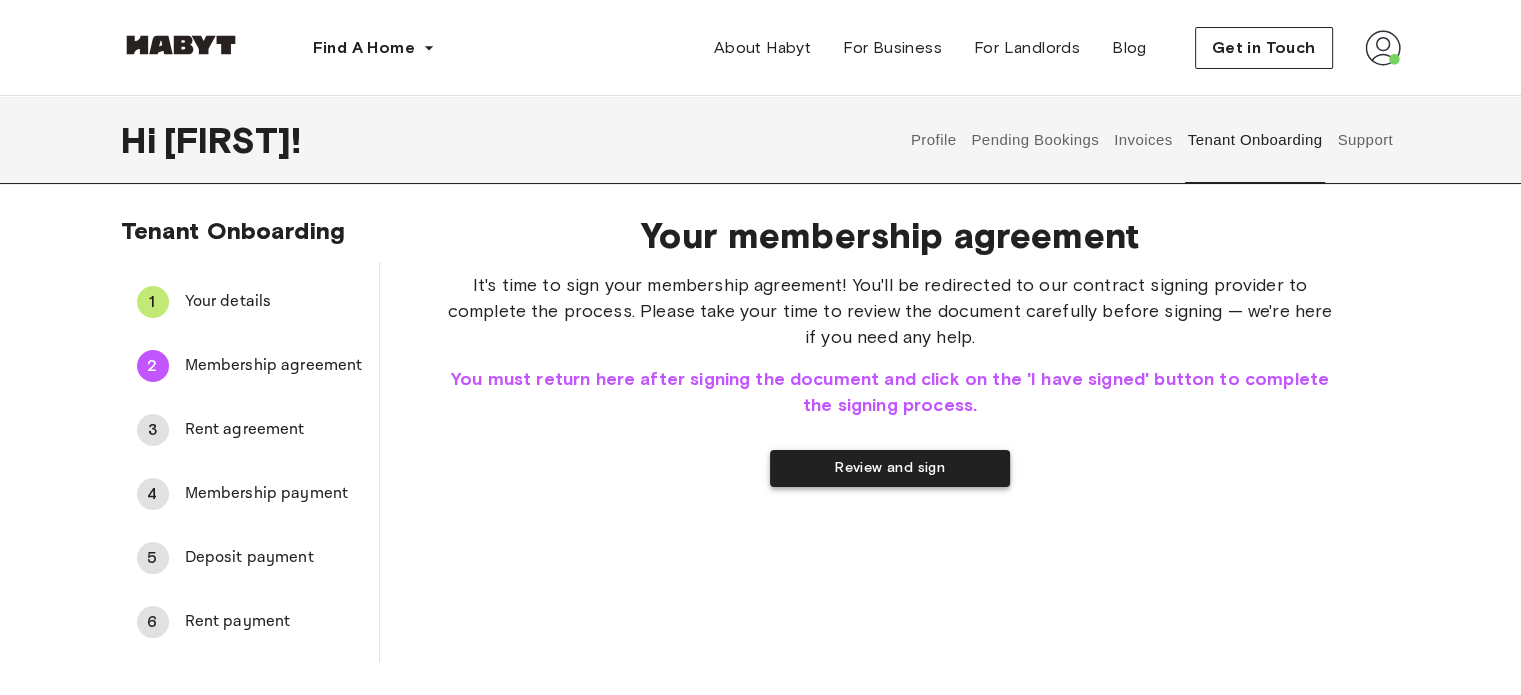 click on "Review and sign" at bounding box center [890, 468] 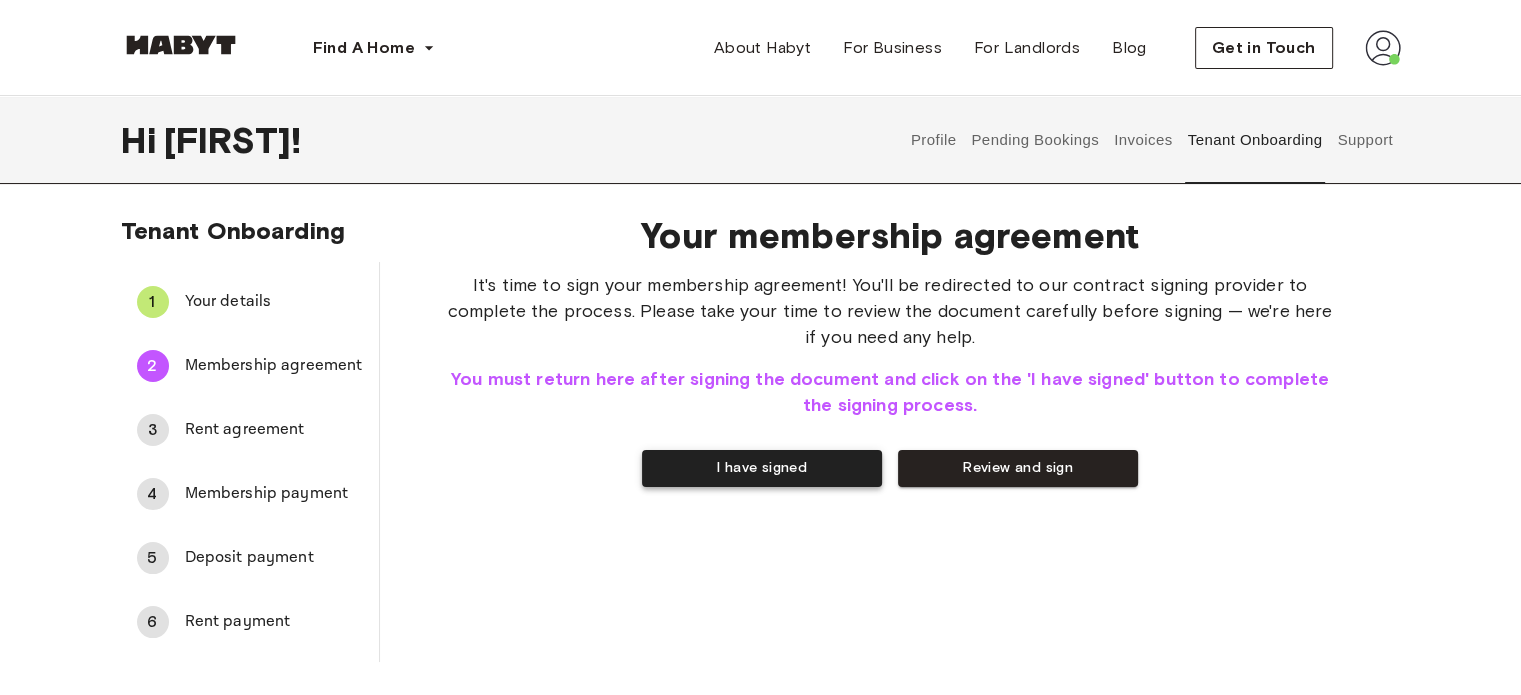 click on "I have signed" at bounding box center [762, 468] 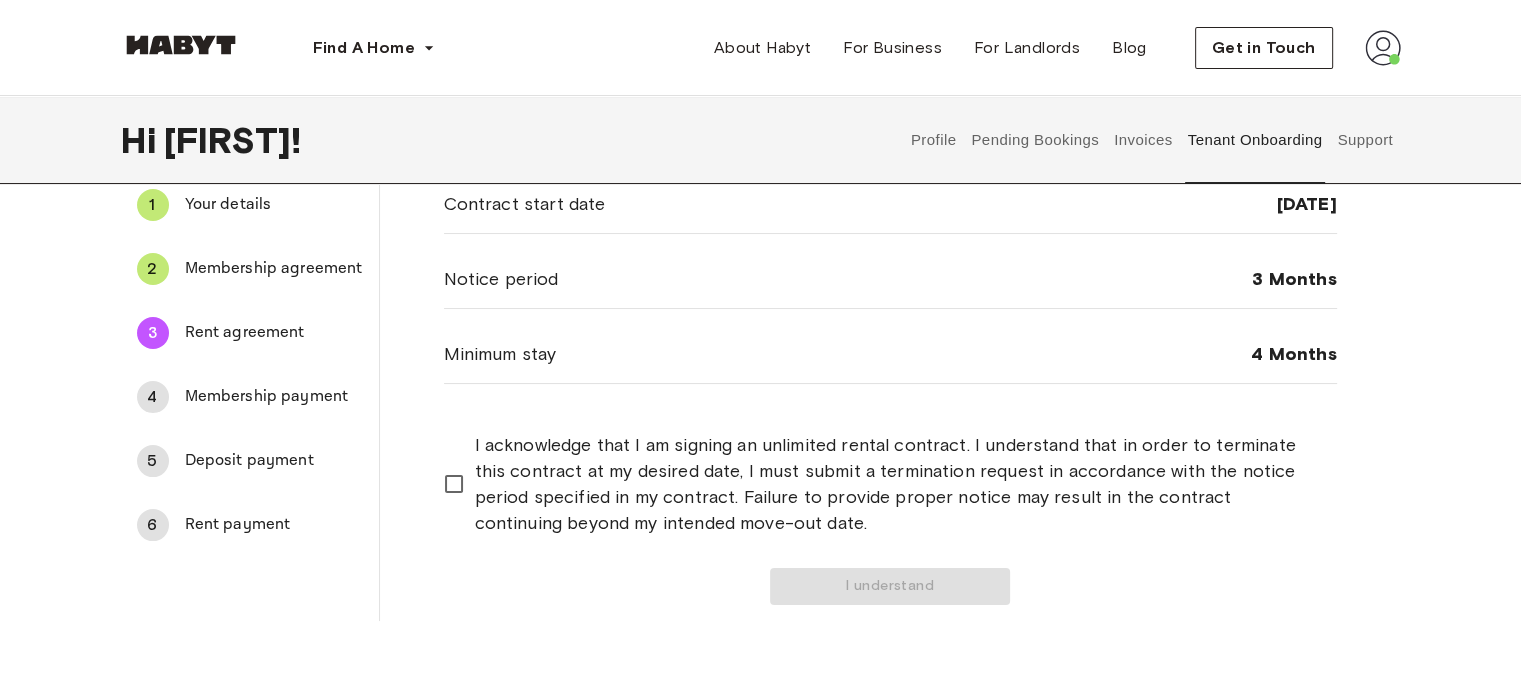 scroll, scrollTop: 100, scrollLeft: 0, axis: vertical 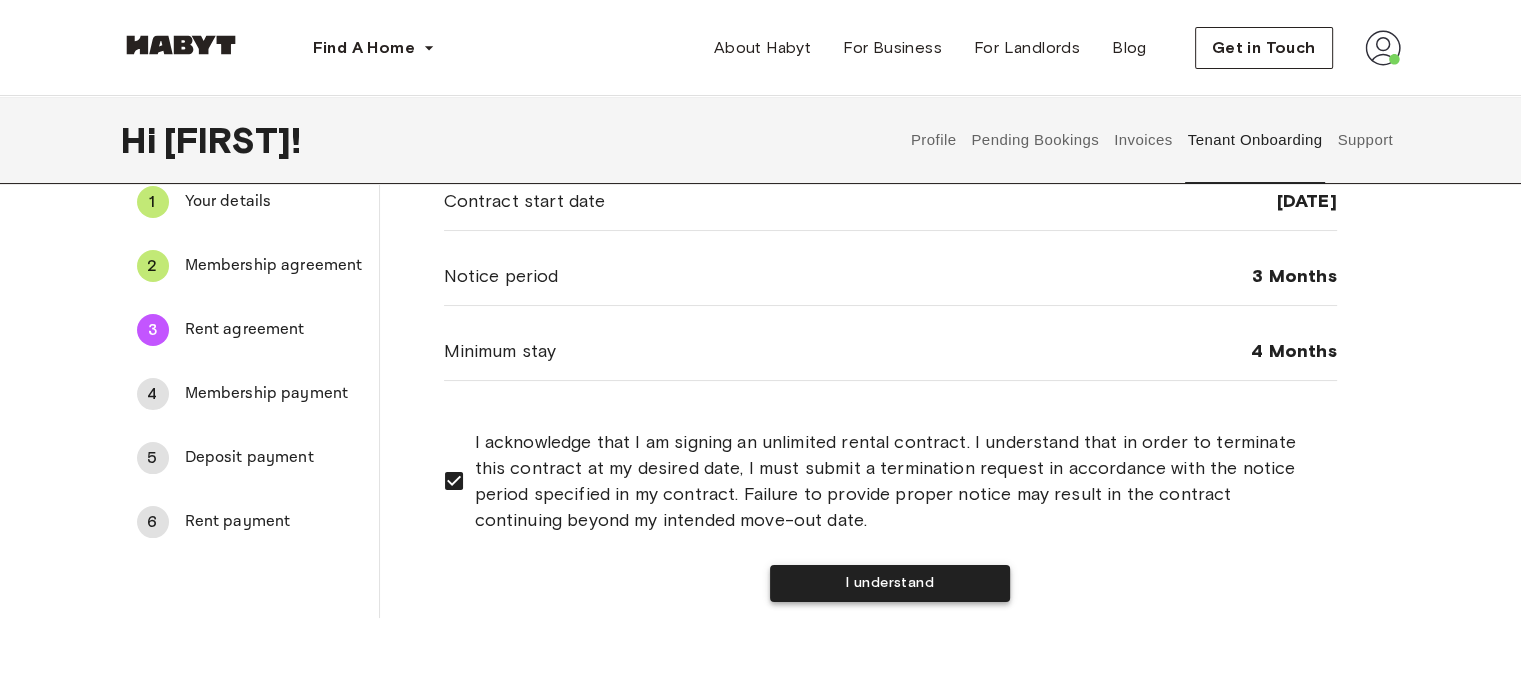 click on "I understand" at bounding box center (890, 583) 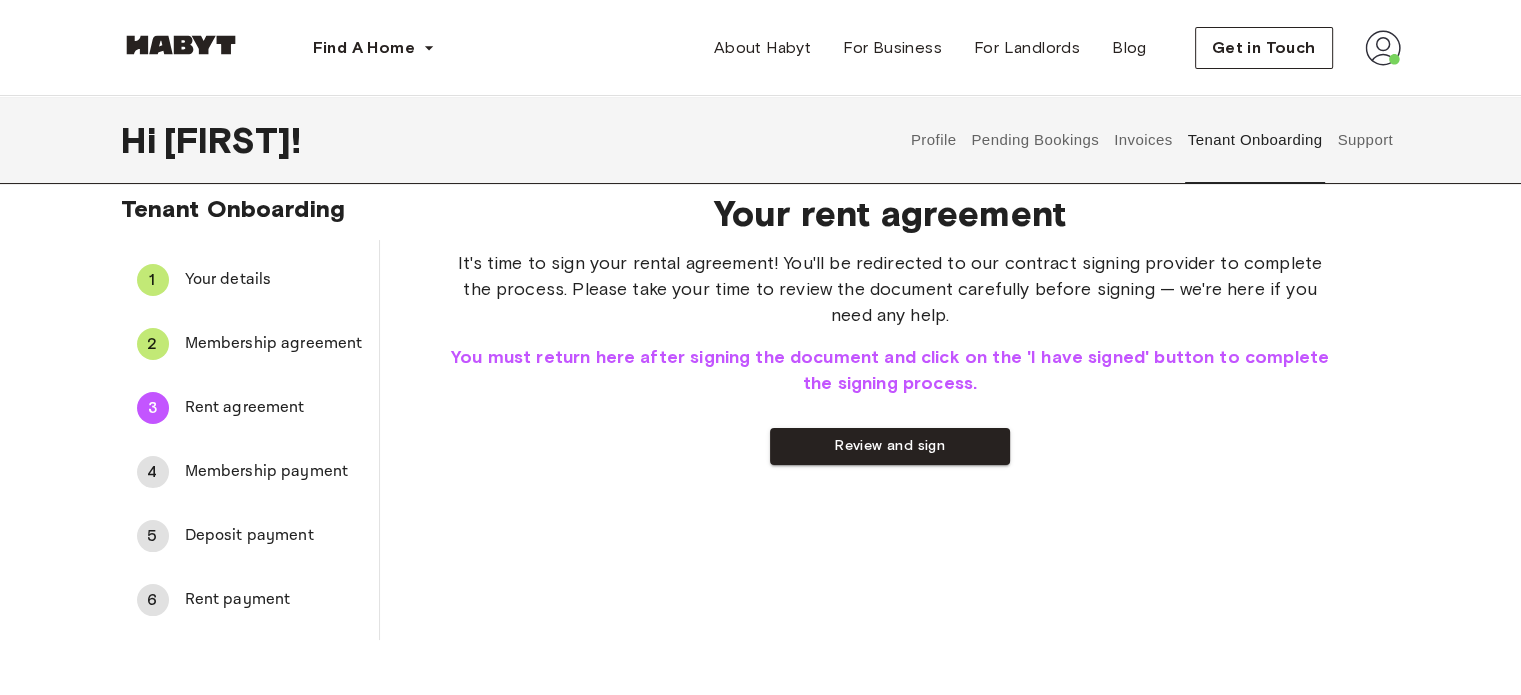 scroll, scrollTop: 0, scrollLeft: 0, axis: both 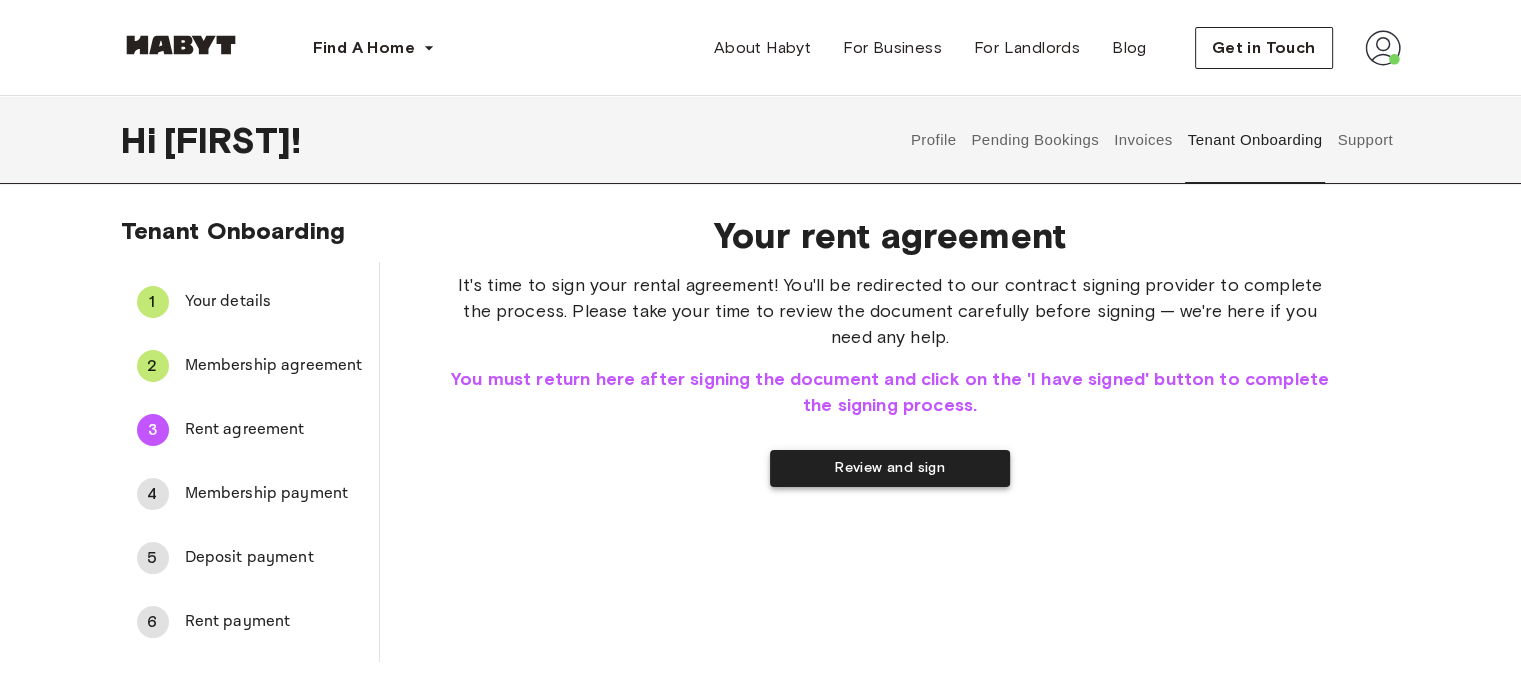 click on "Review and sign" at bounding box center (890, 468) 